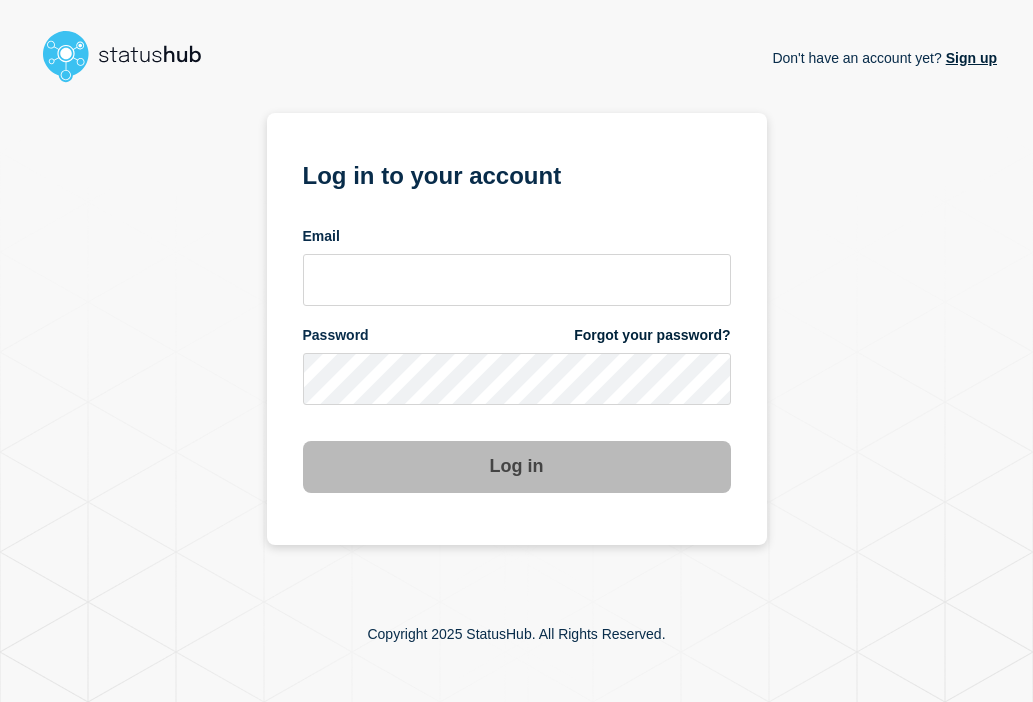 scroll, scrollTop: 0, scrollLeft: 0, axis: both 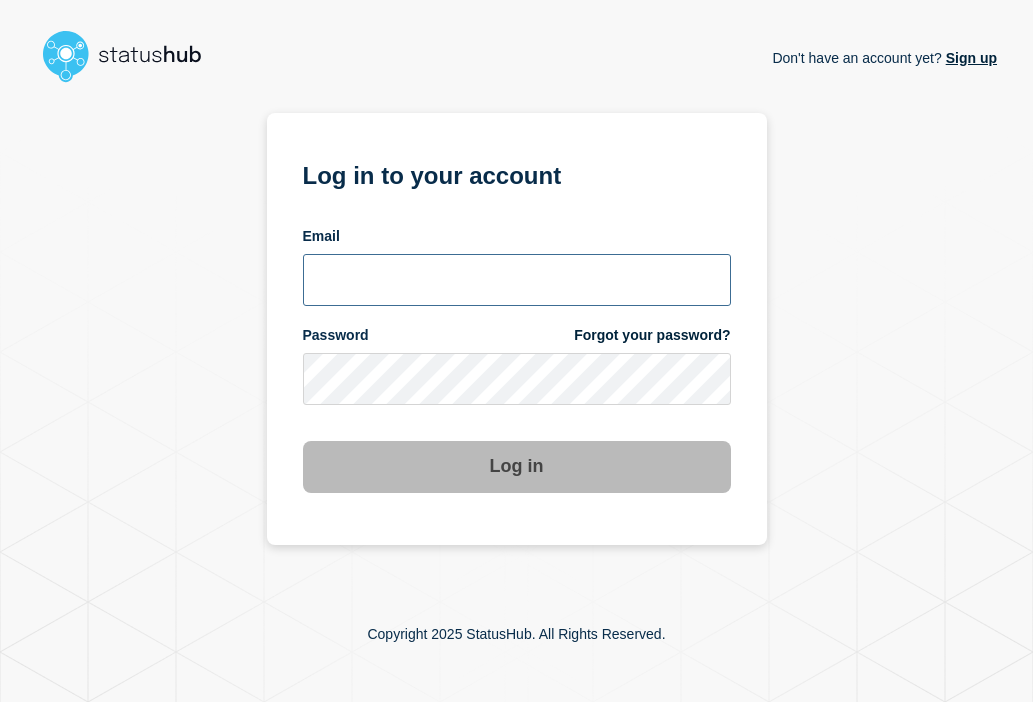 type on "navidad@example.com" 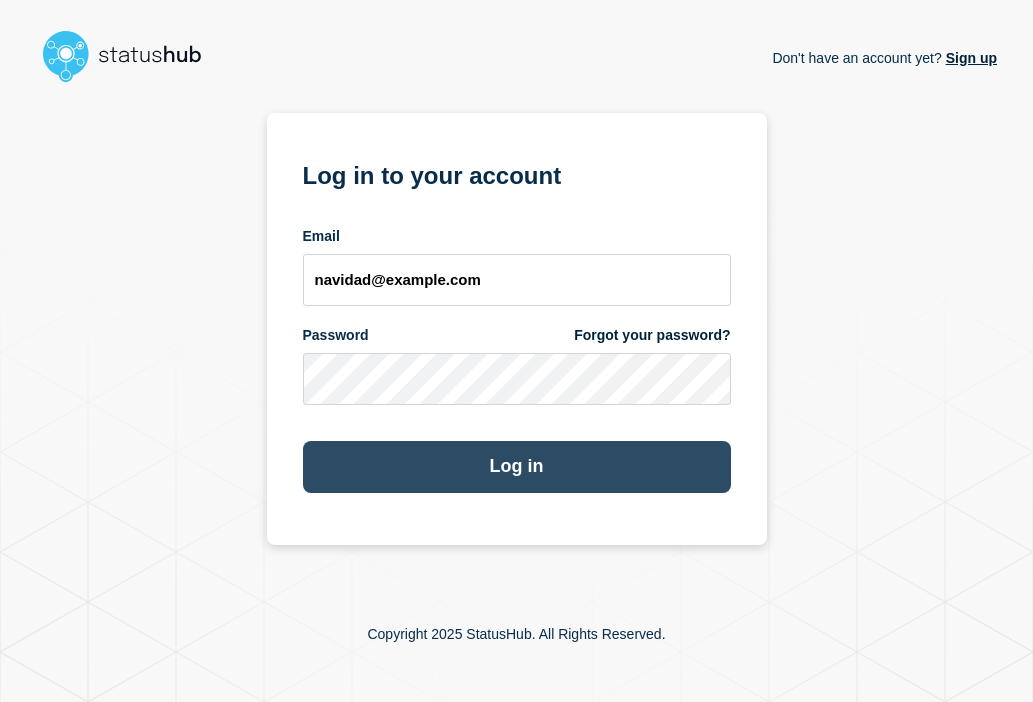 click on "Log in" at bounding box center [517, 467] 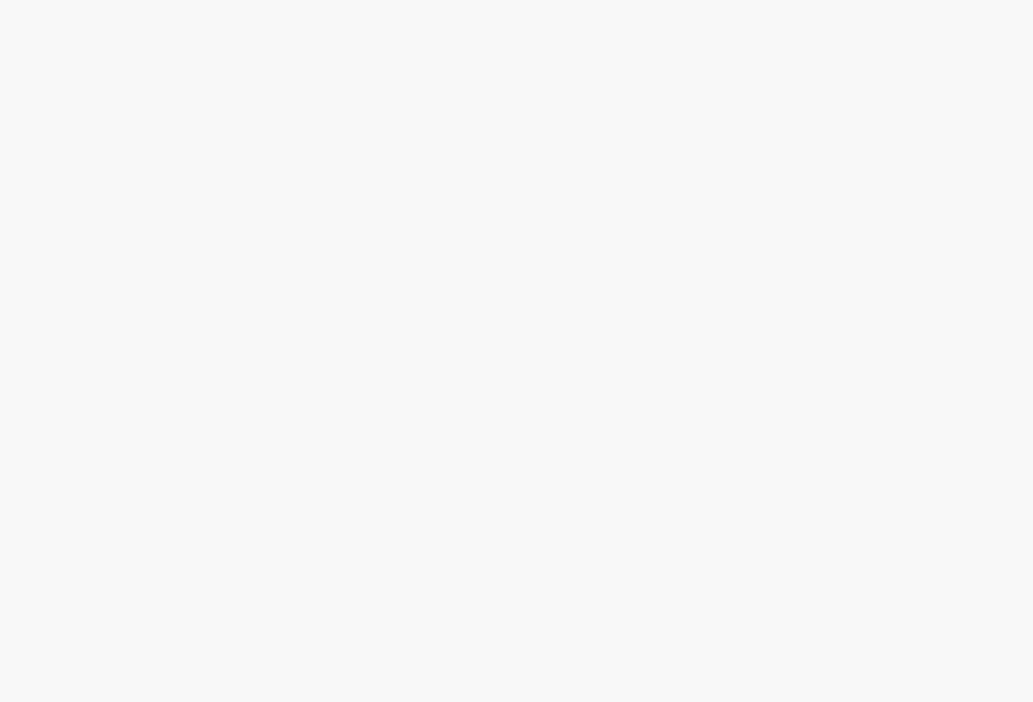 scroll, scrollTop: 0, scrollLeft: 0, axis: both 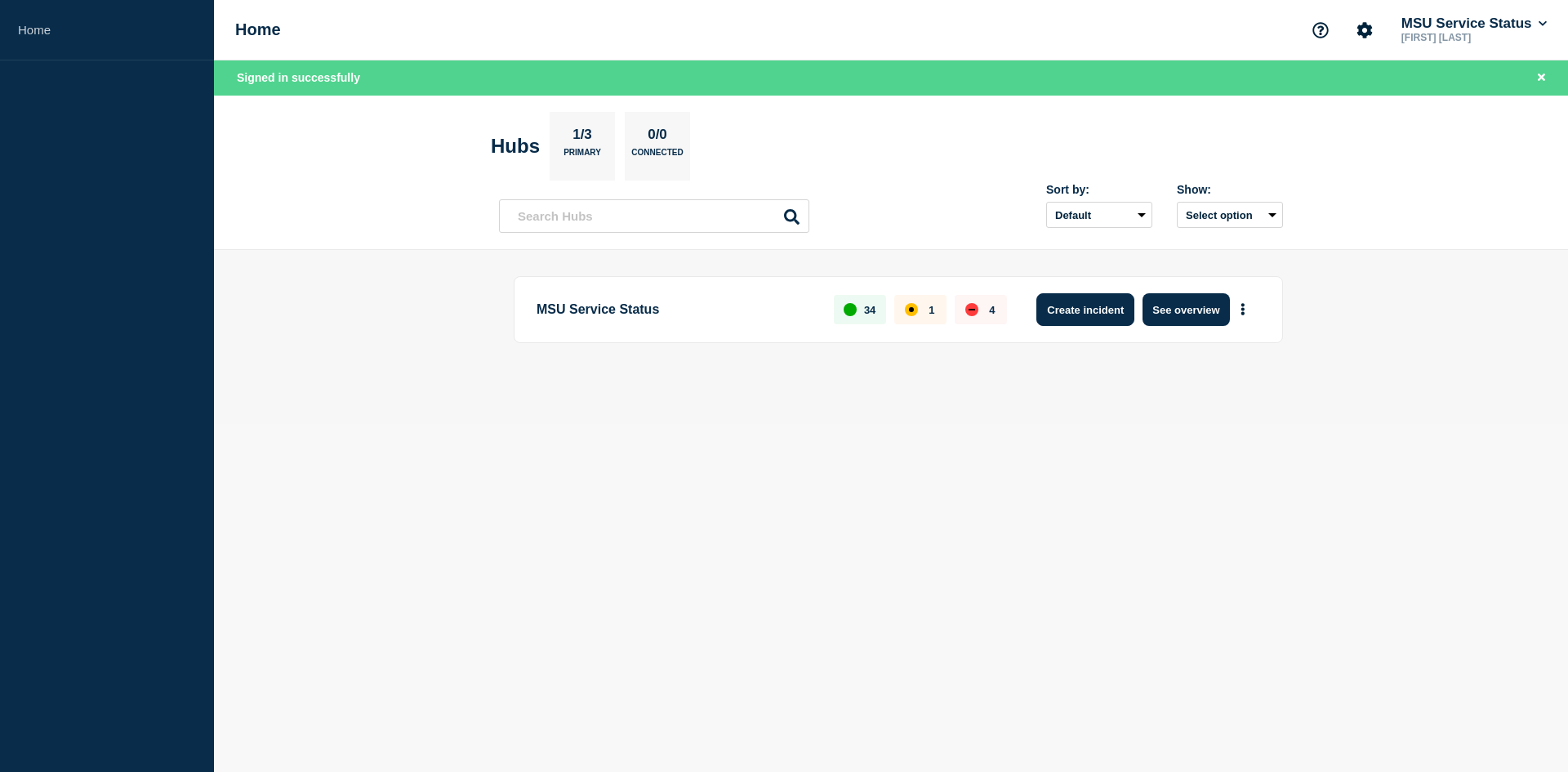 click on "Create incident" at bounding box center (1085, 310) 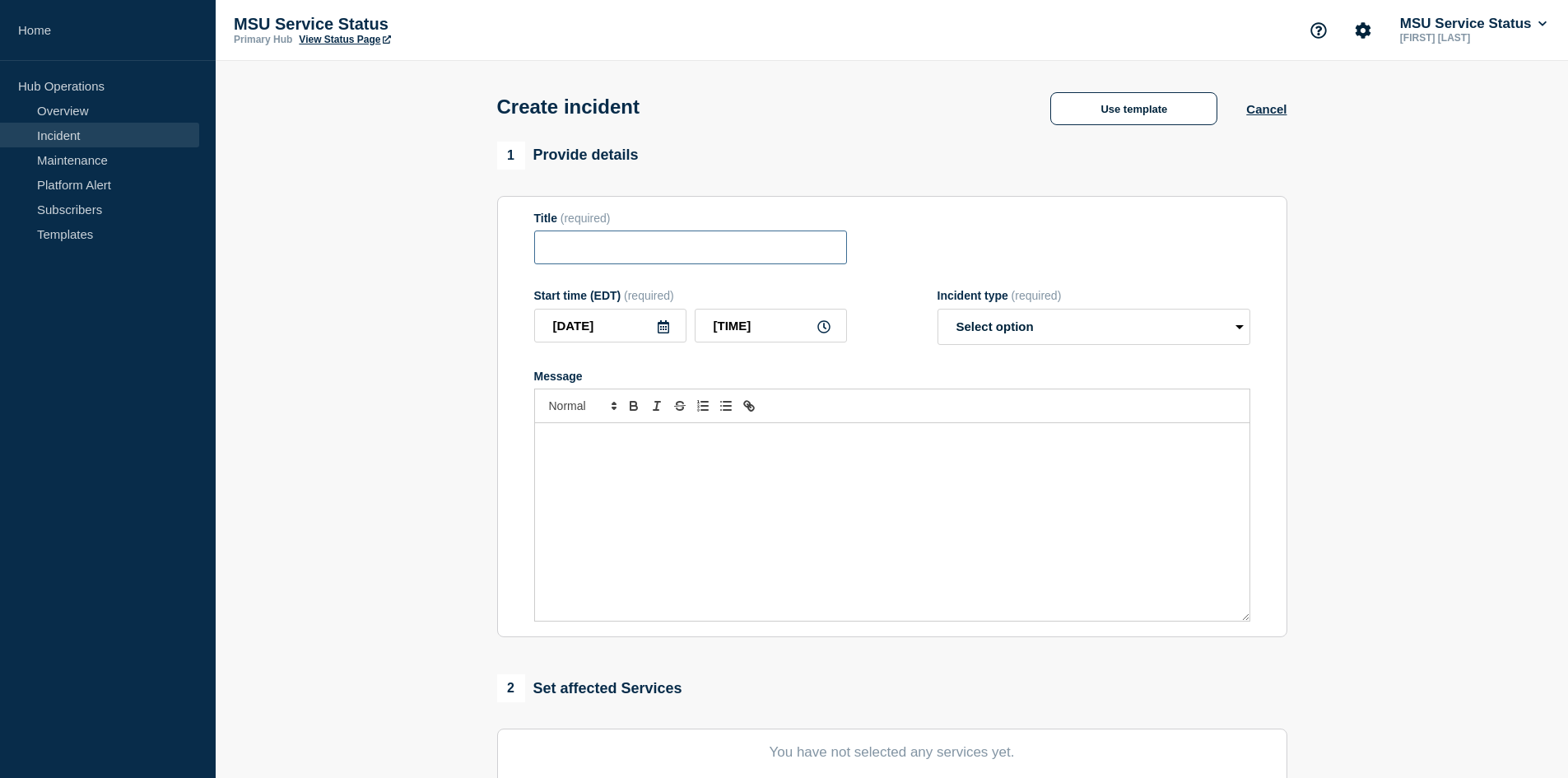 click at bounding box center [691, 247] 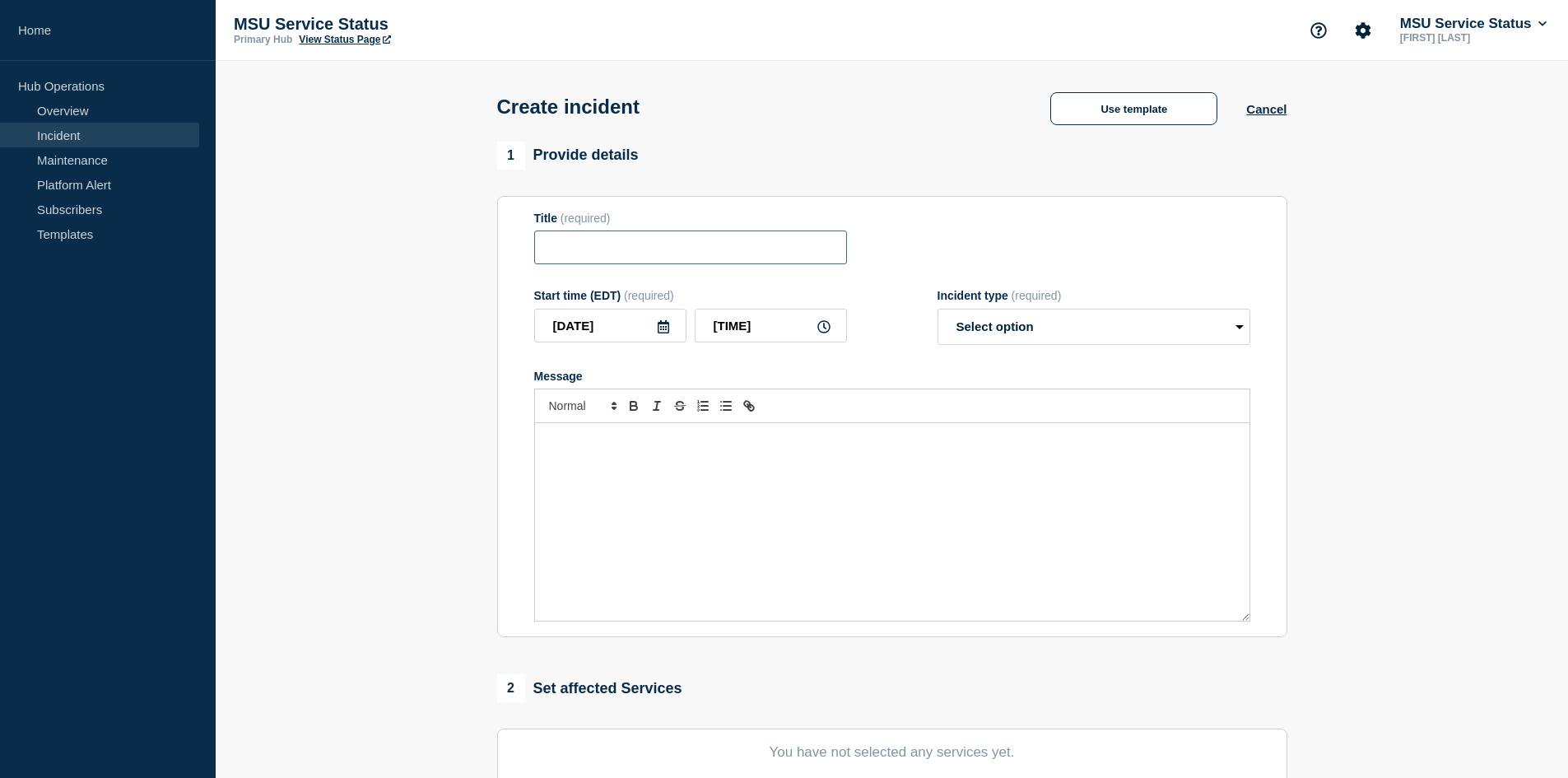 paste on "[Incident - Investigating] Virtual Desktop (VDI) Is Experiencing Performance Issues" 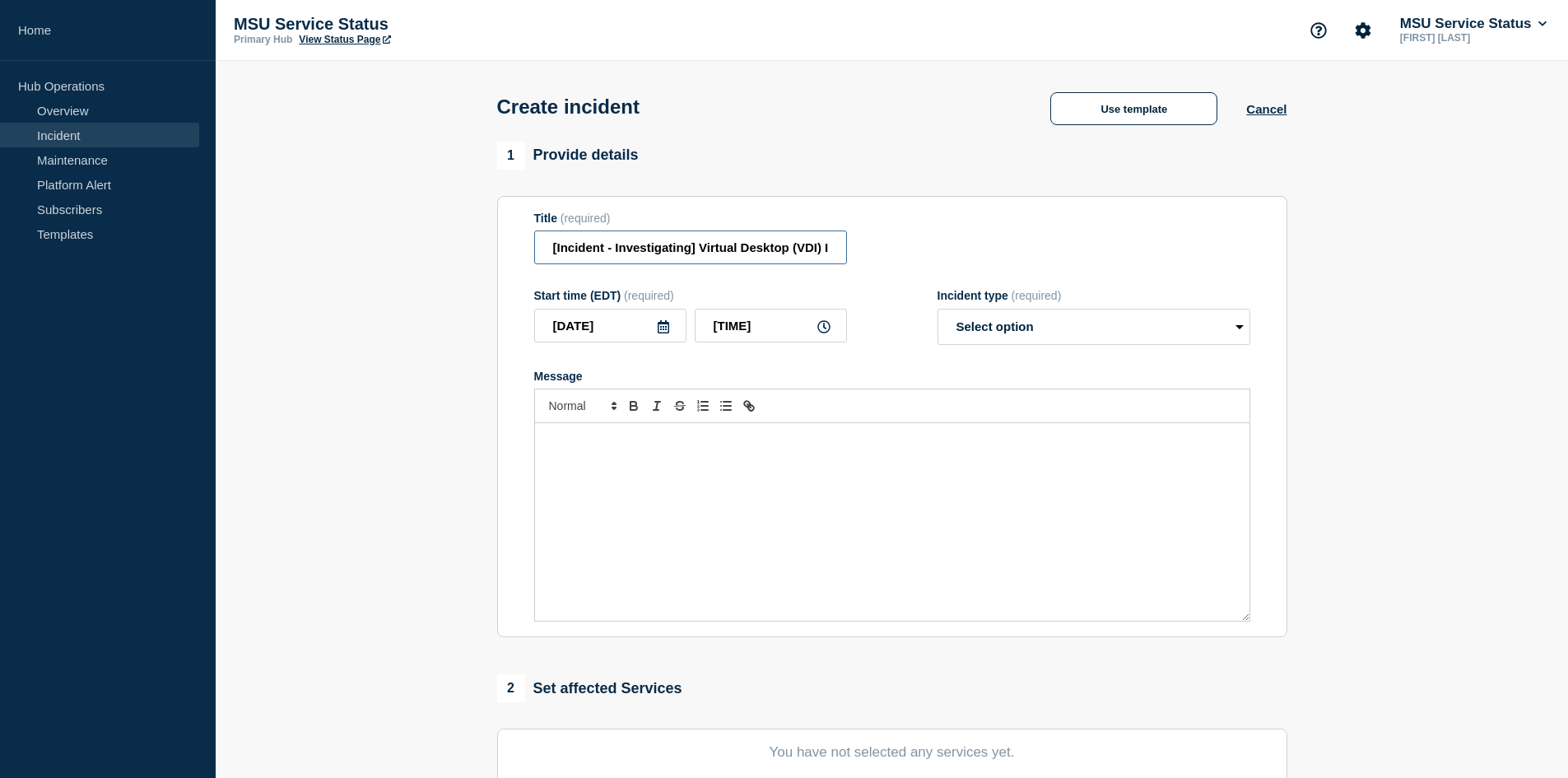 scroll, scrollTop: 0, scrollLeft: 209, axis: horizontal 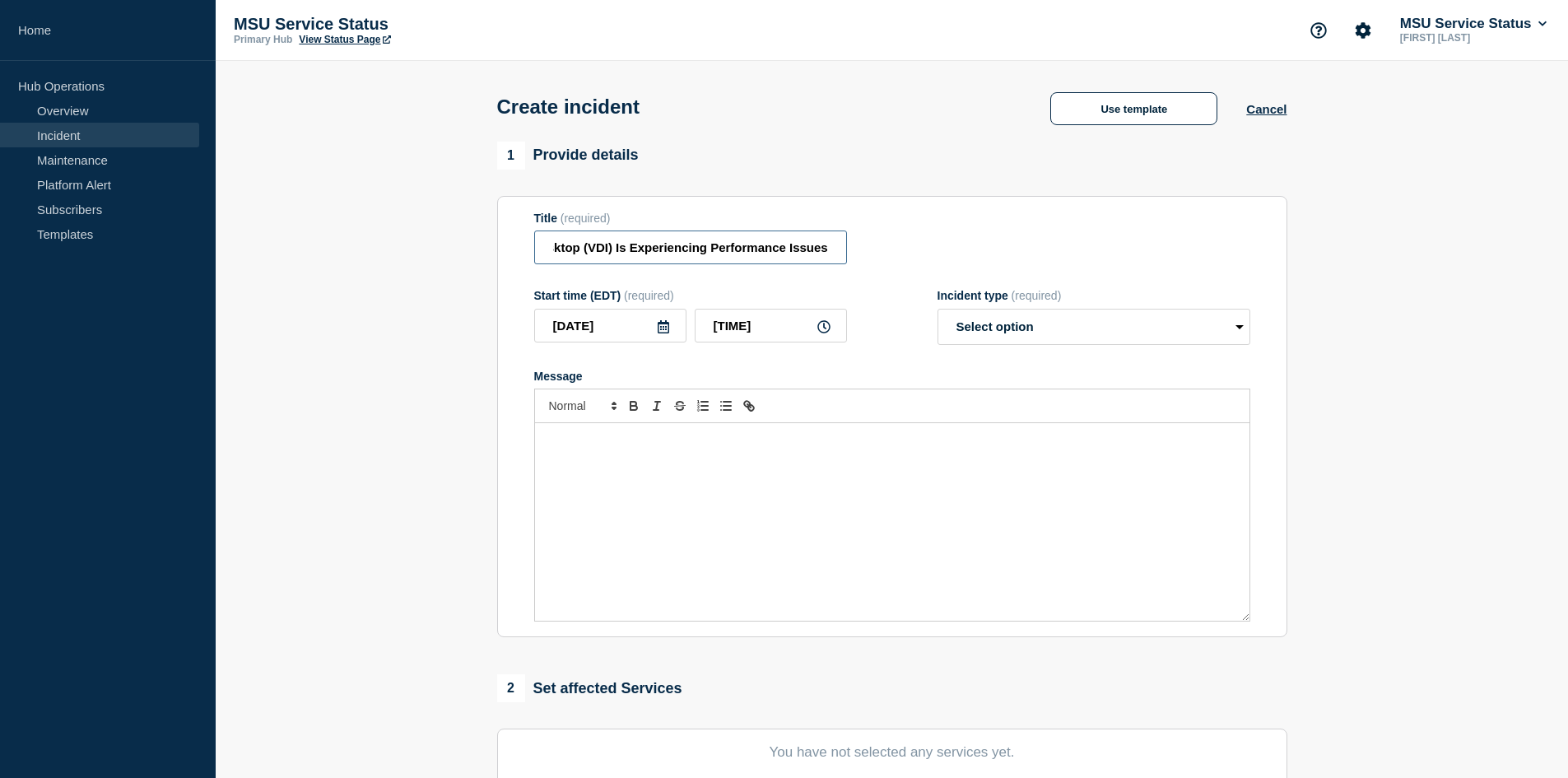 click on "[Incident - Investigating] Virtual Desktop (VDI) Is Experiencing Performance Issues" at bounding box center (691, 247) 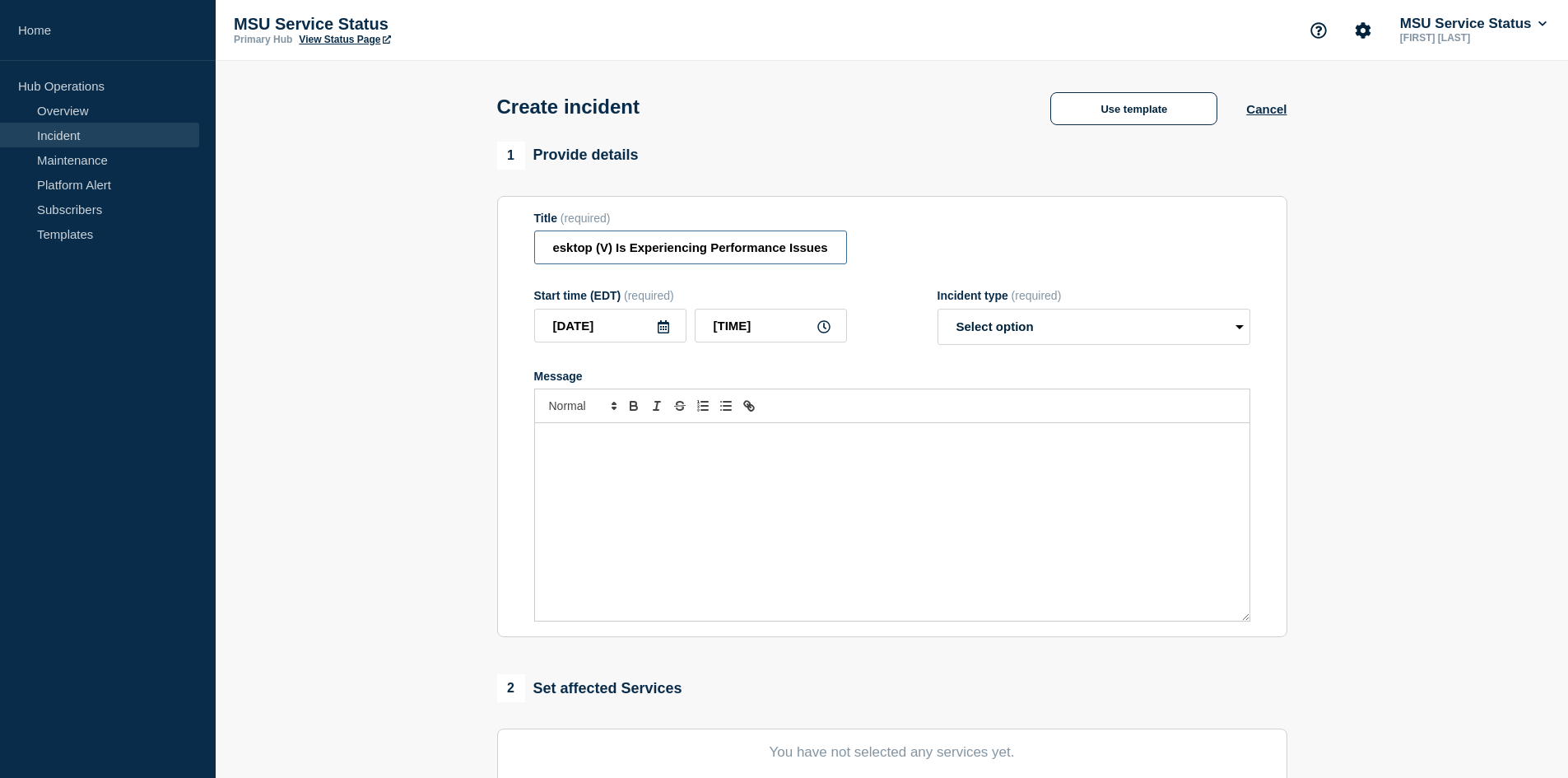 scroll, scrollTop: 0, scrollLeft: 197, axis: horizontal 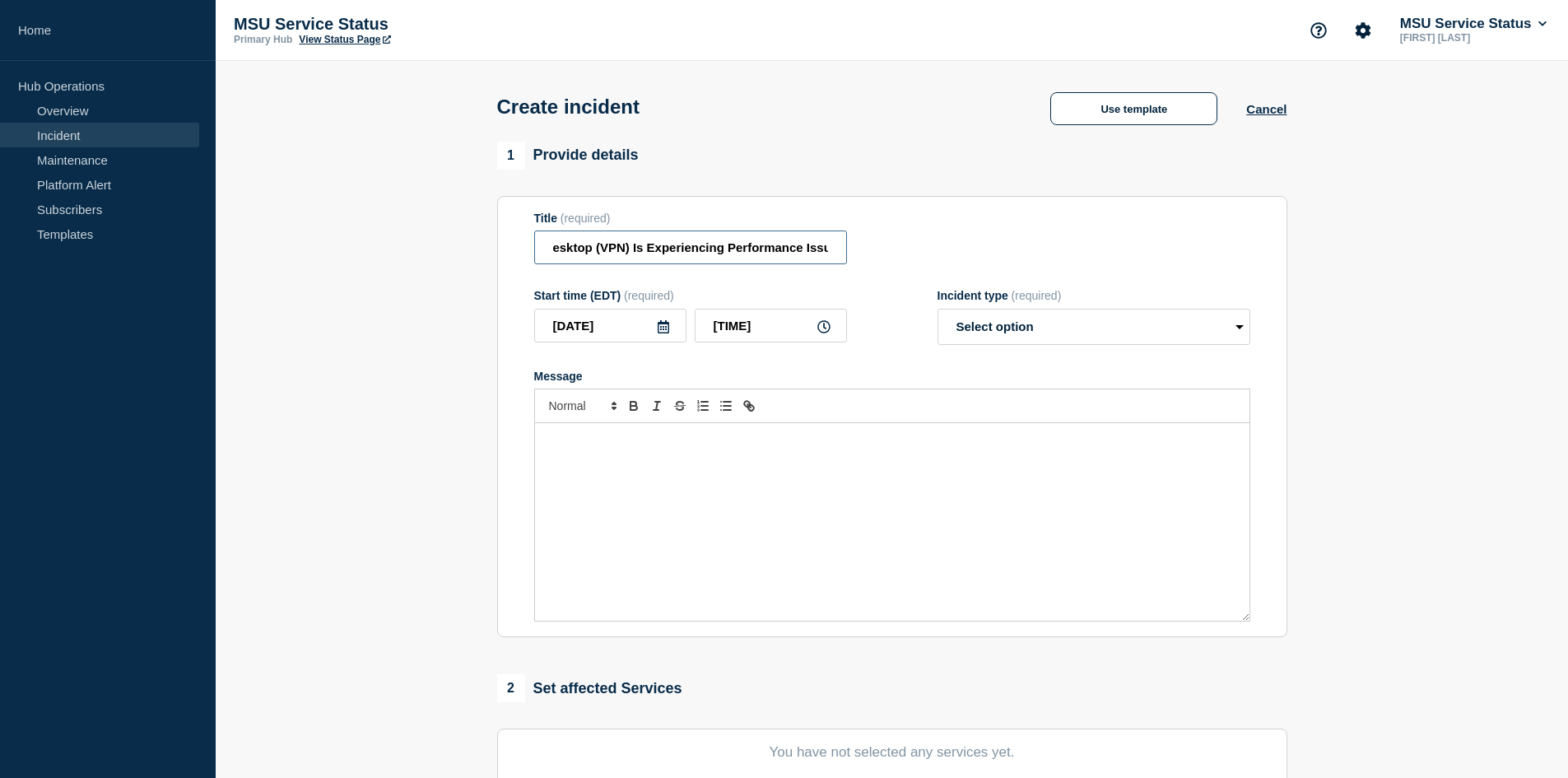 click on "[Incident - Investigating] Virtual Desktop (VPN) Is Experiencing Performance Issues" at bounding box center (691, 247) 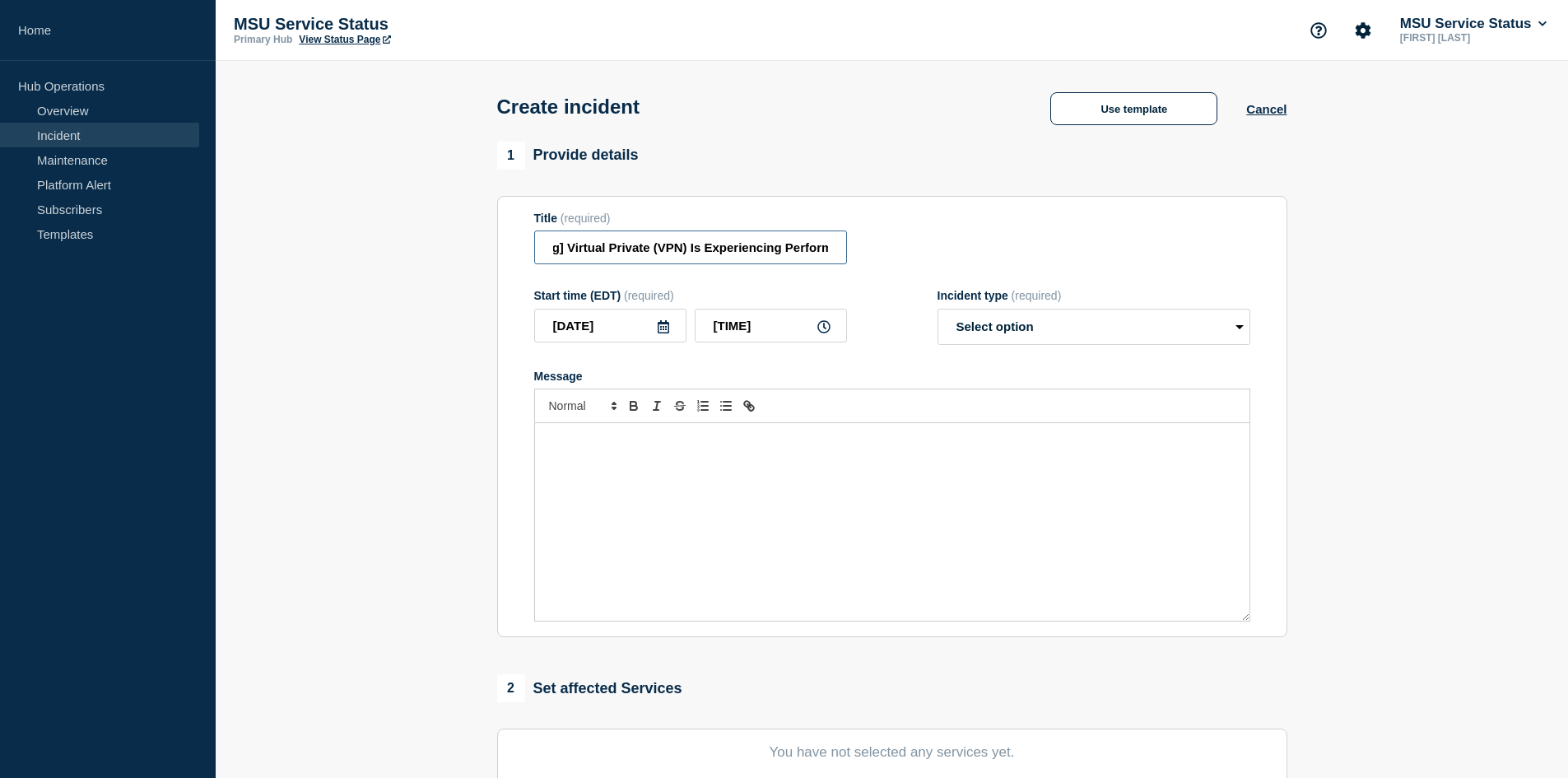 scroll, scrollTop: 0, scrollLeft: 123, axis: horizontal 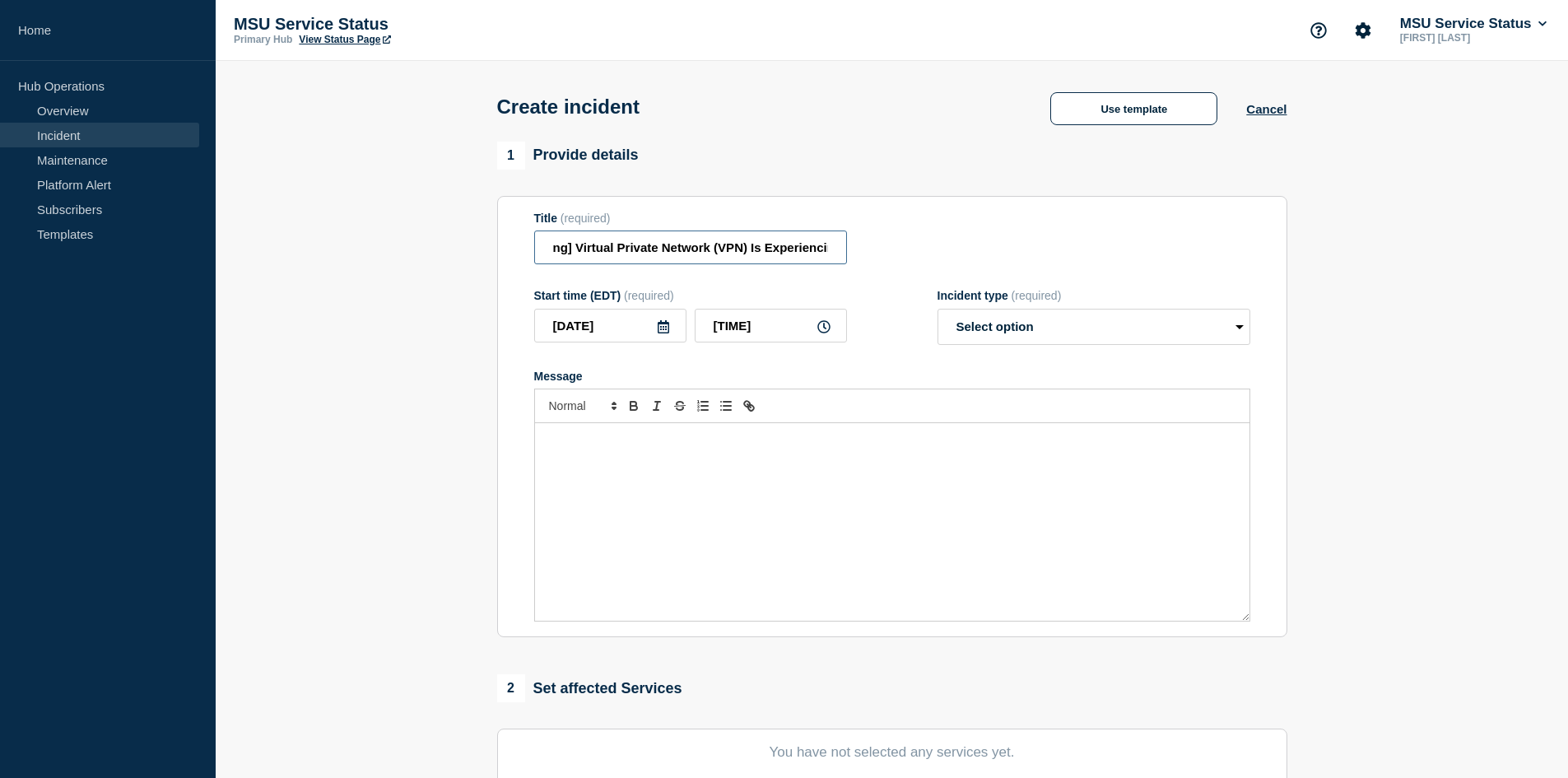 type on "[Incident - Investigating] Virtual Private Network (VPN) Is Experiencing Performance Issues" 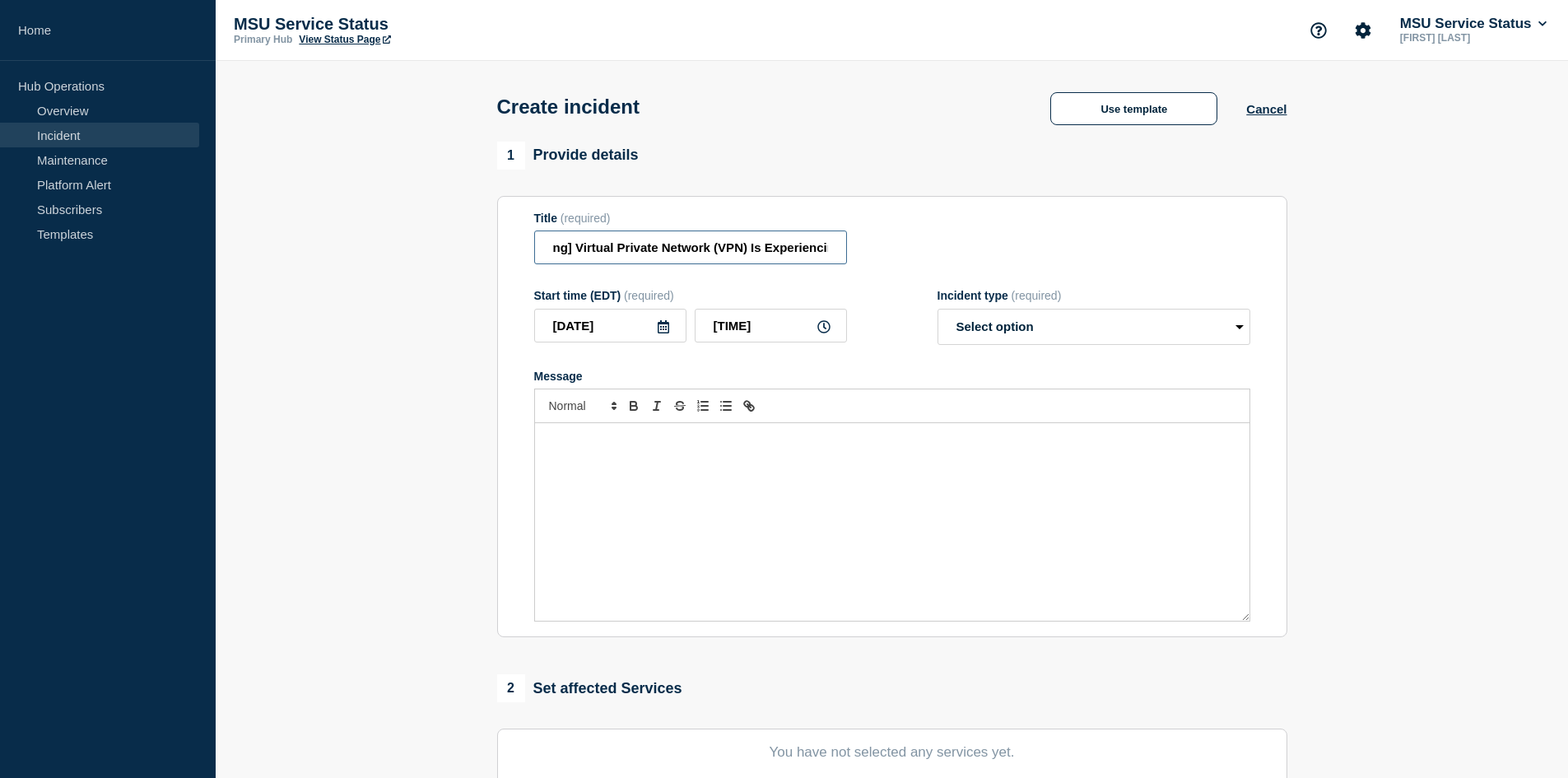 scroll, scrollTop: 0, scrollLeft: 0, axis: both 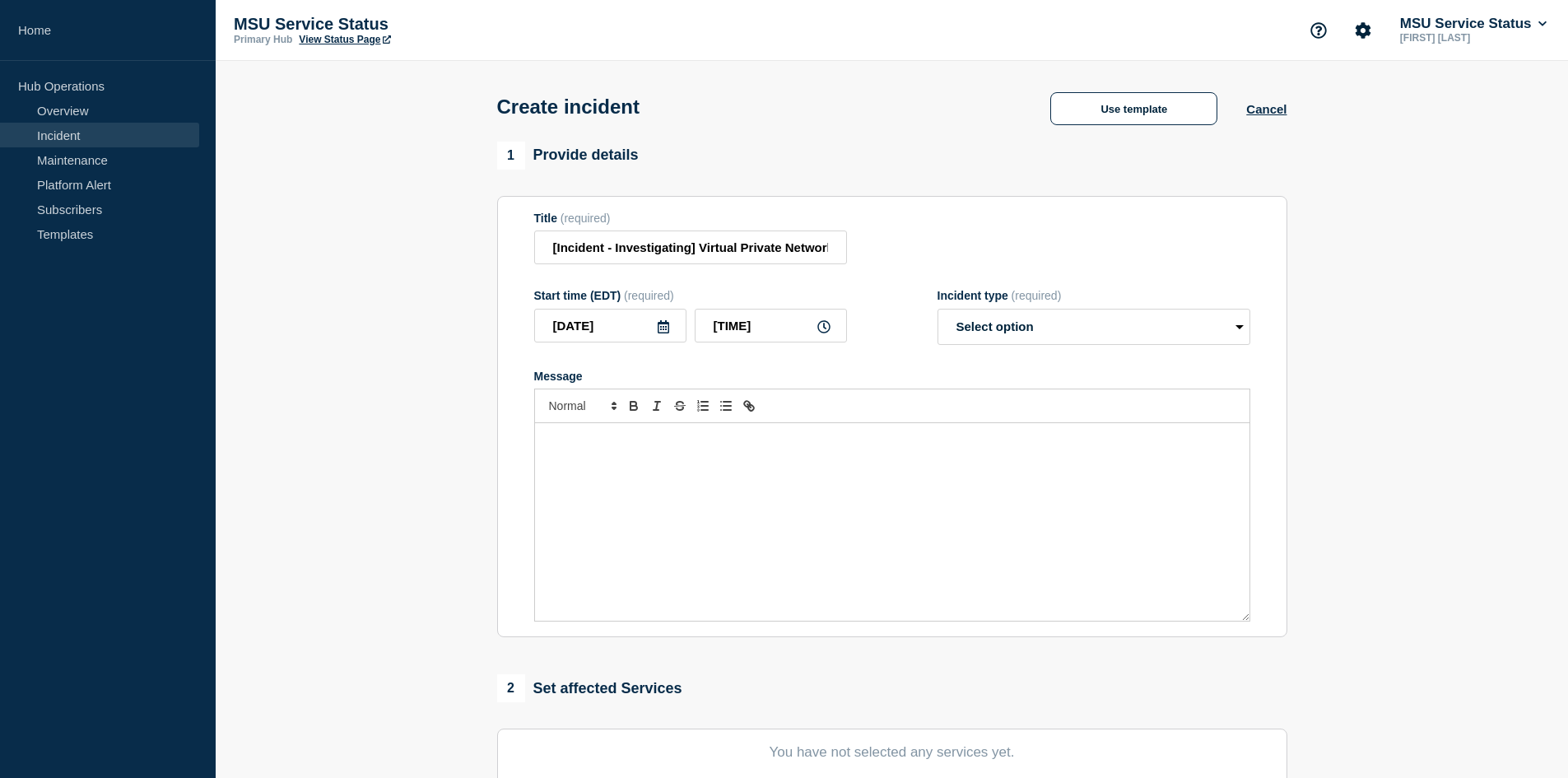 click at bounding box center [892, 522] 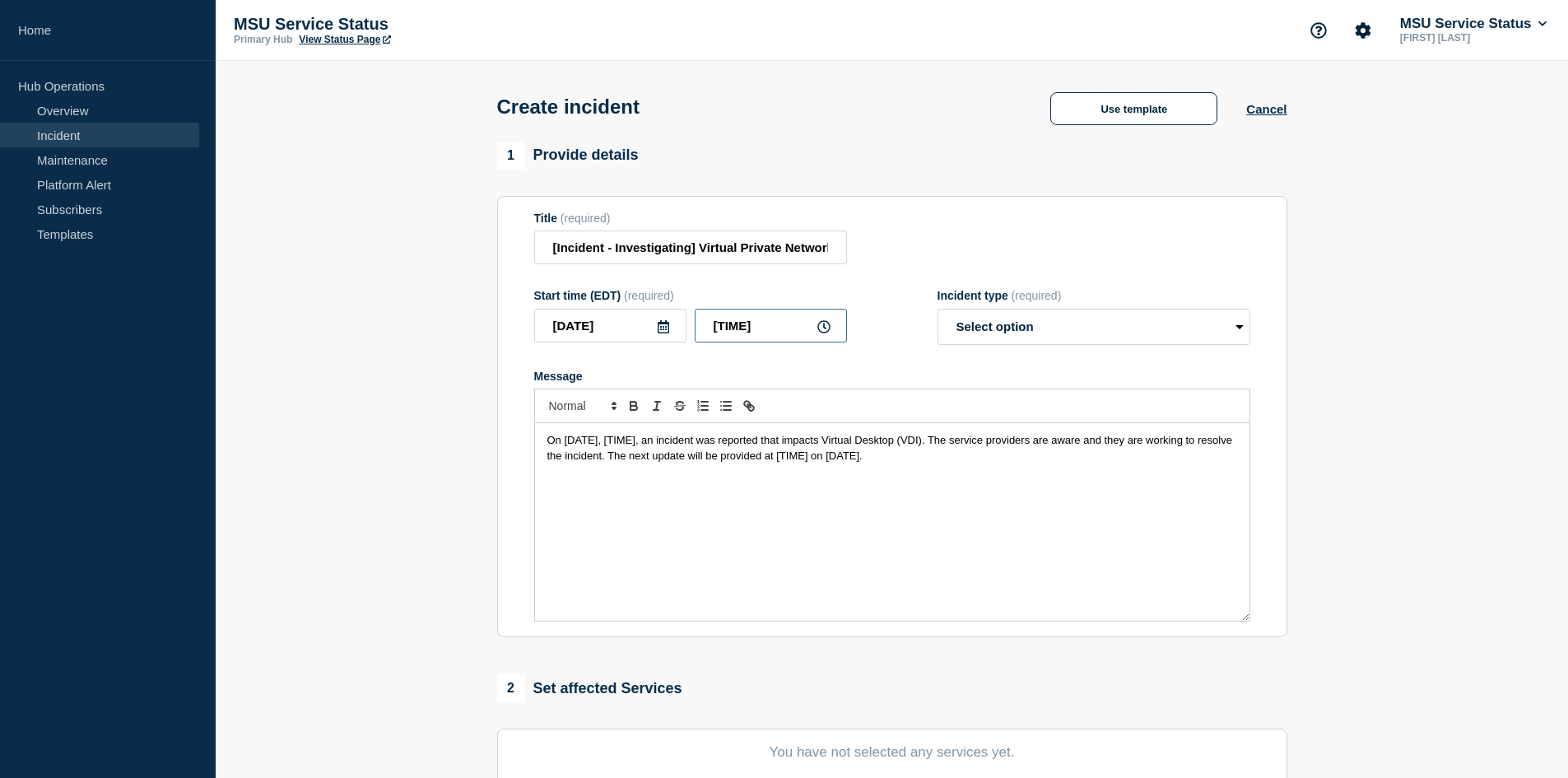 drag, startPoint x: 733, startPoint y: 328, endPoint x: 742, endPoint y: 328, distance: 9 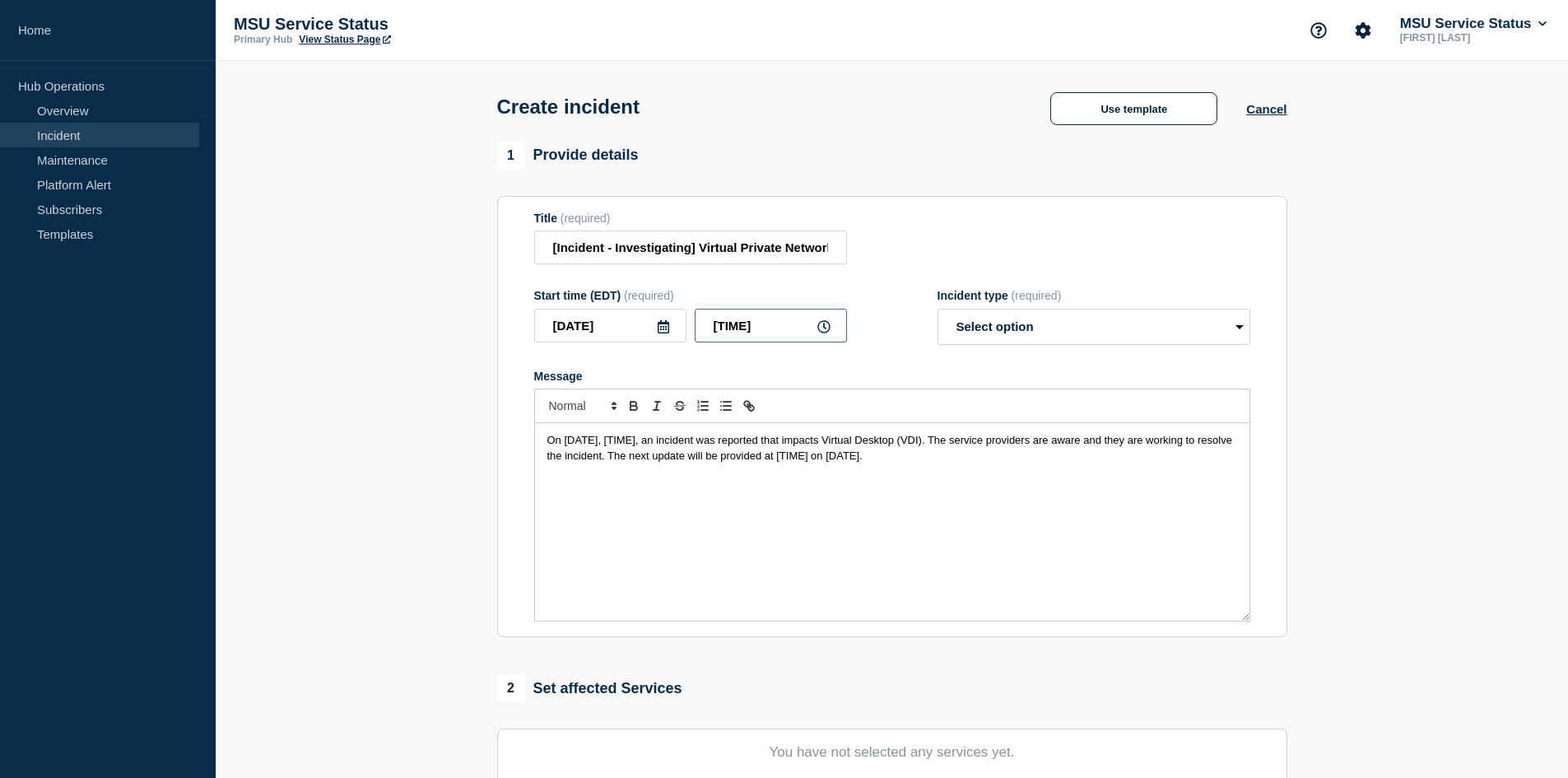 click on "[TIME]" at bounding box center [770, 325] 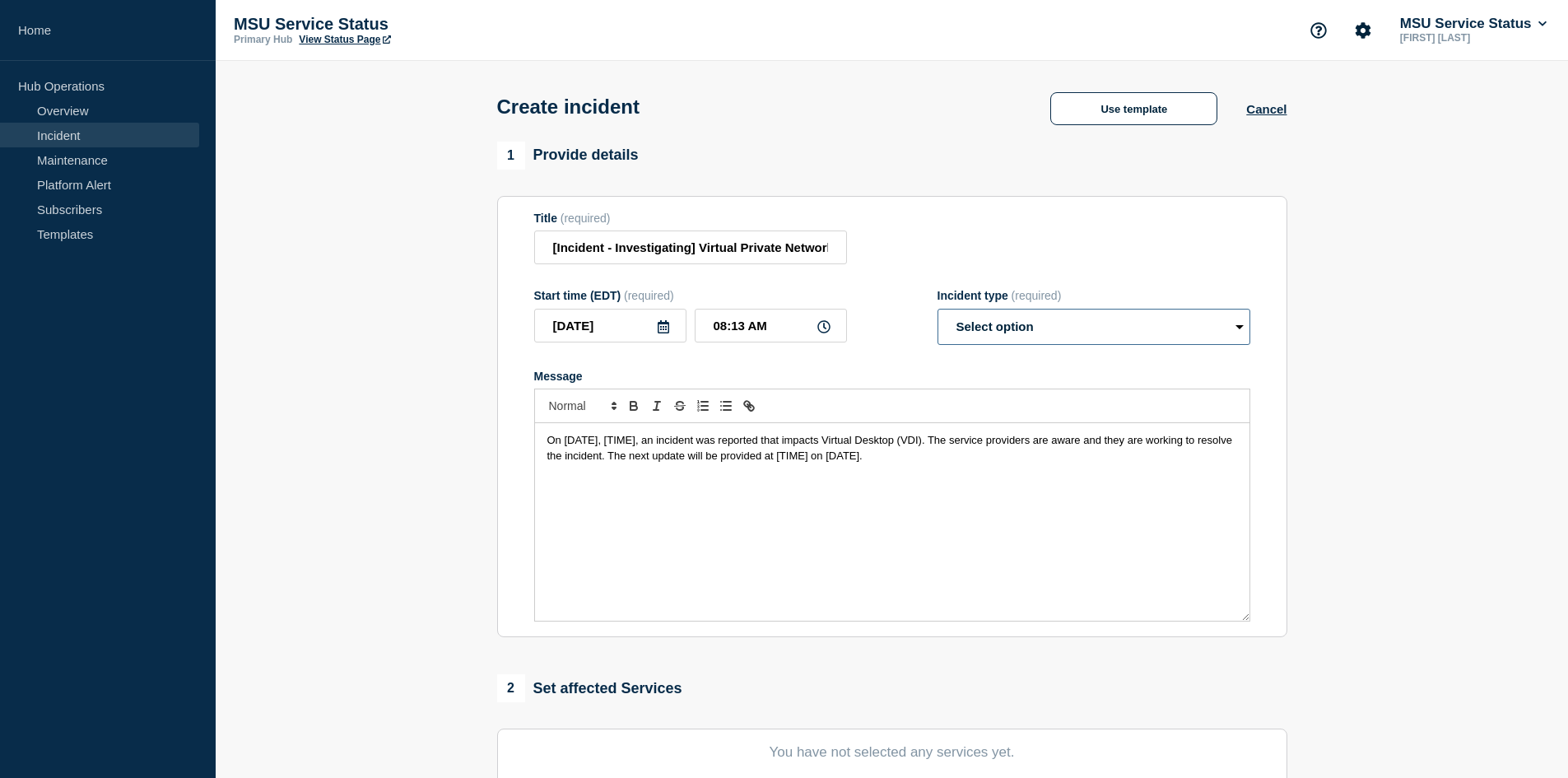 click on "Select option Investigating Identified Monitoring" at bounding box center (1094, 327) 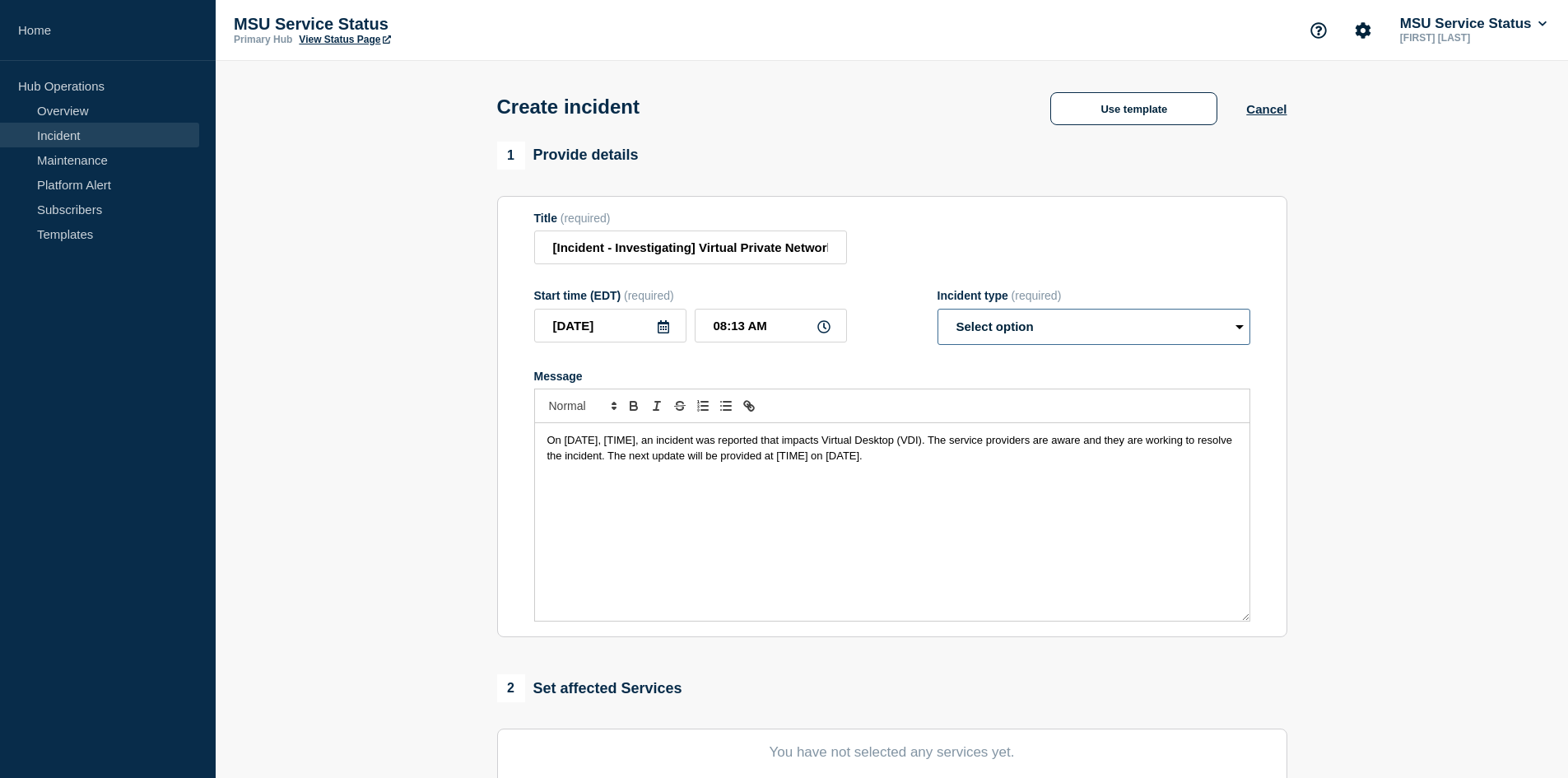 select on "investigating" 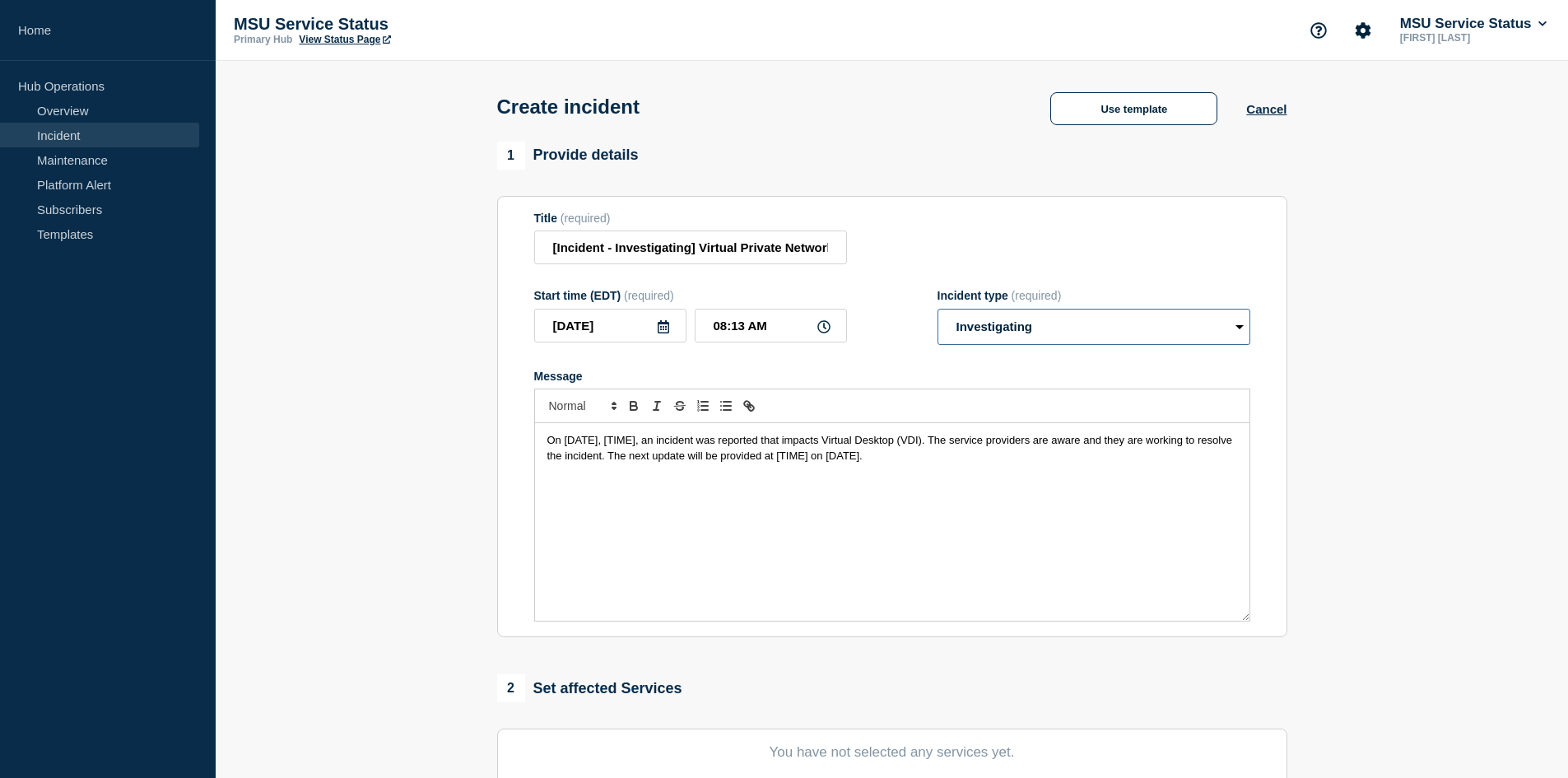 click on "Select option Investigating Identified Monitoring" at bounding box center (1094, 327) 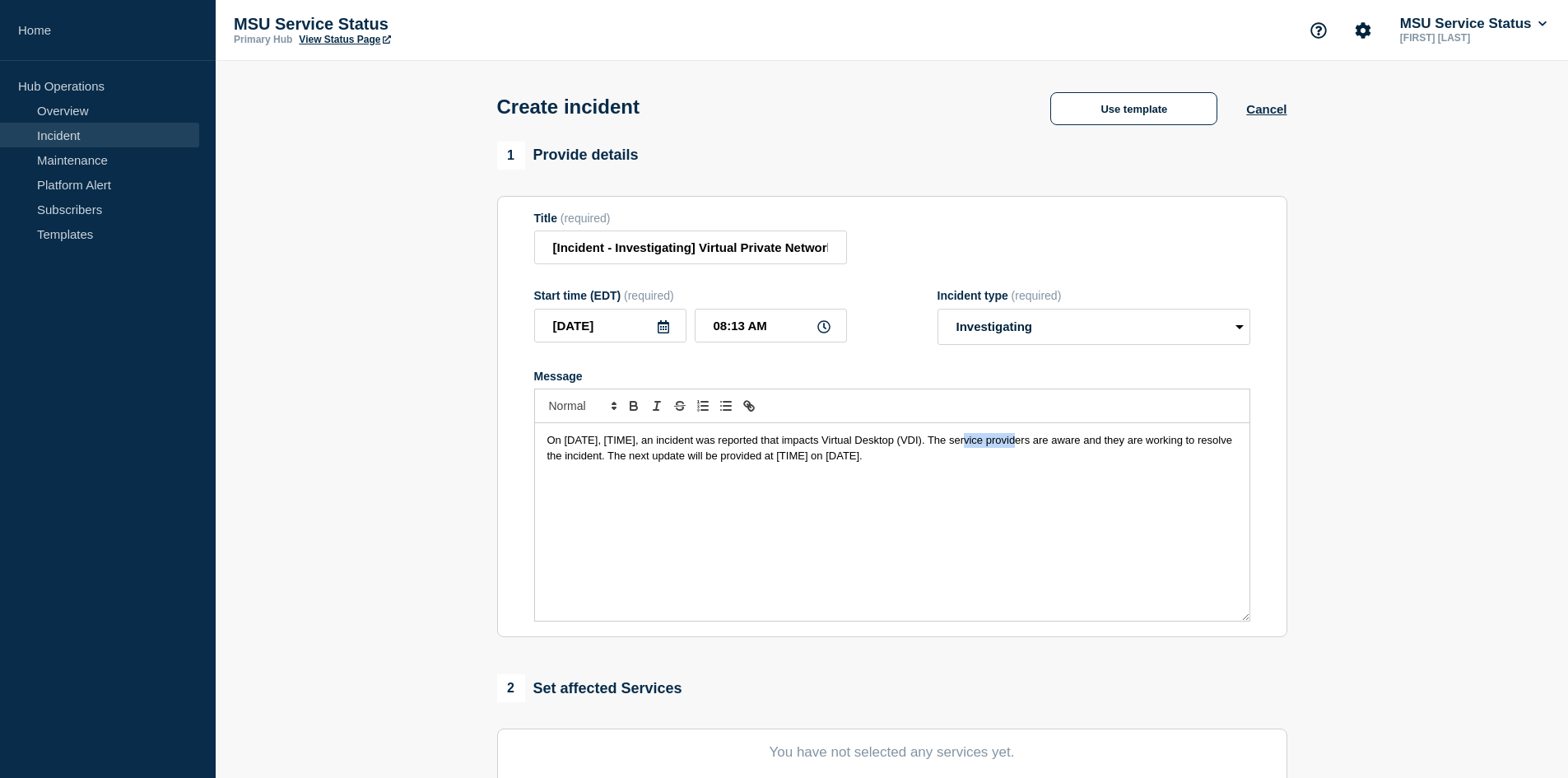 drag, startPoint x: 970, startPoint y: 445, endPoint x: 1032, endPoint y: 443, distance: 62.03225 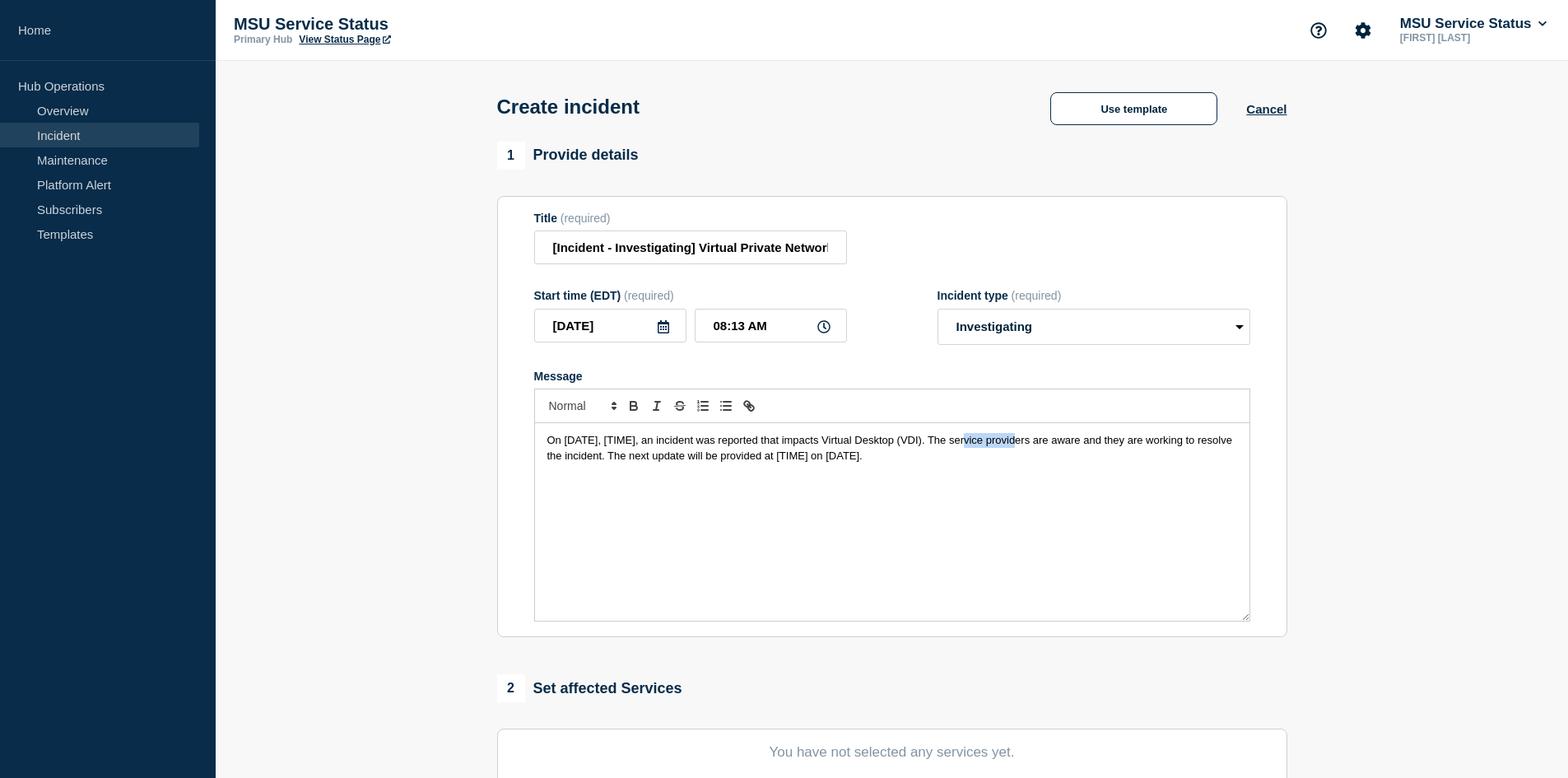 click on "On [DATE], [TIME], an incident was reported that impacts Virtual Desktop (VDI). The service providers are aware and they are working to resolve the incident. The next update will be provided at [TIME] on [DATE]." at bounding box center [891, 447] 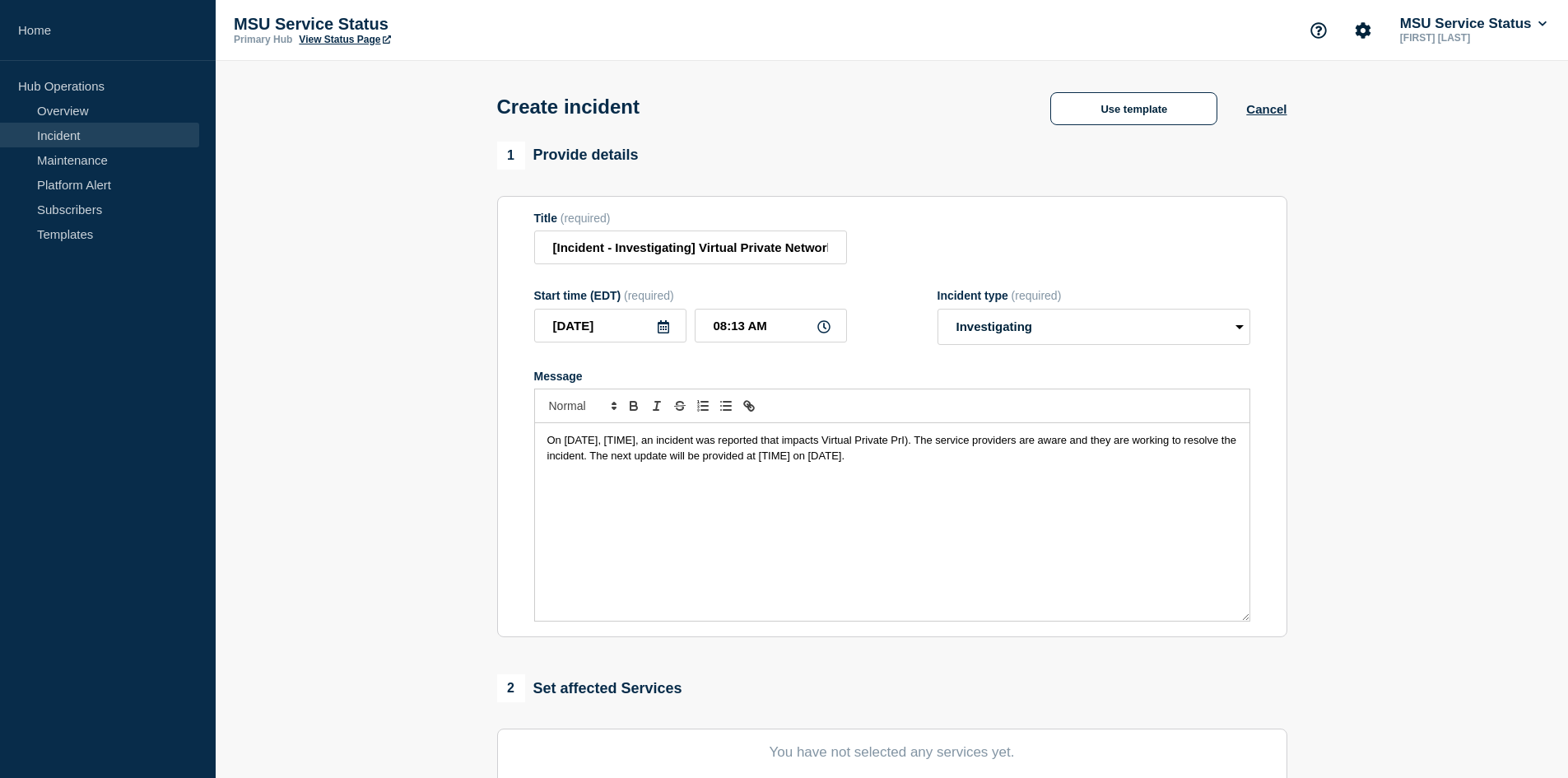 type 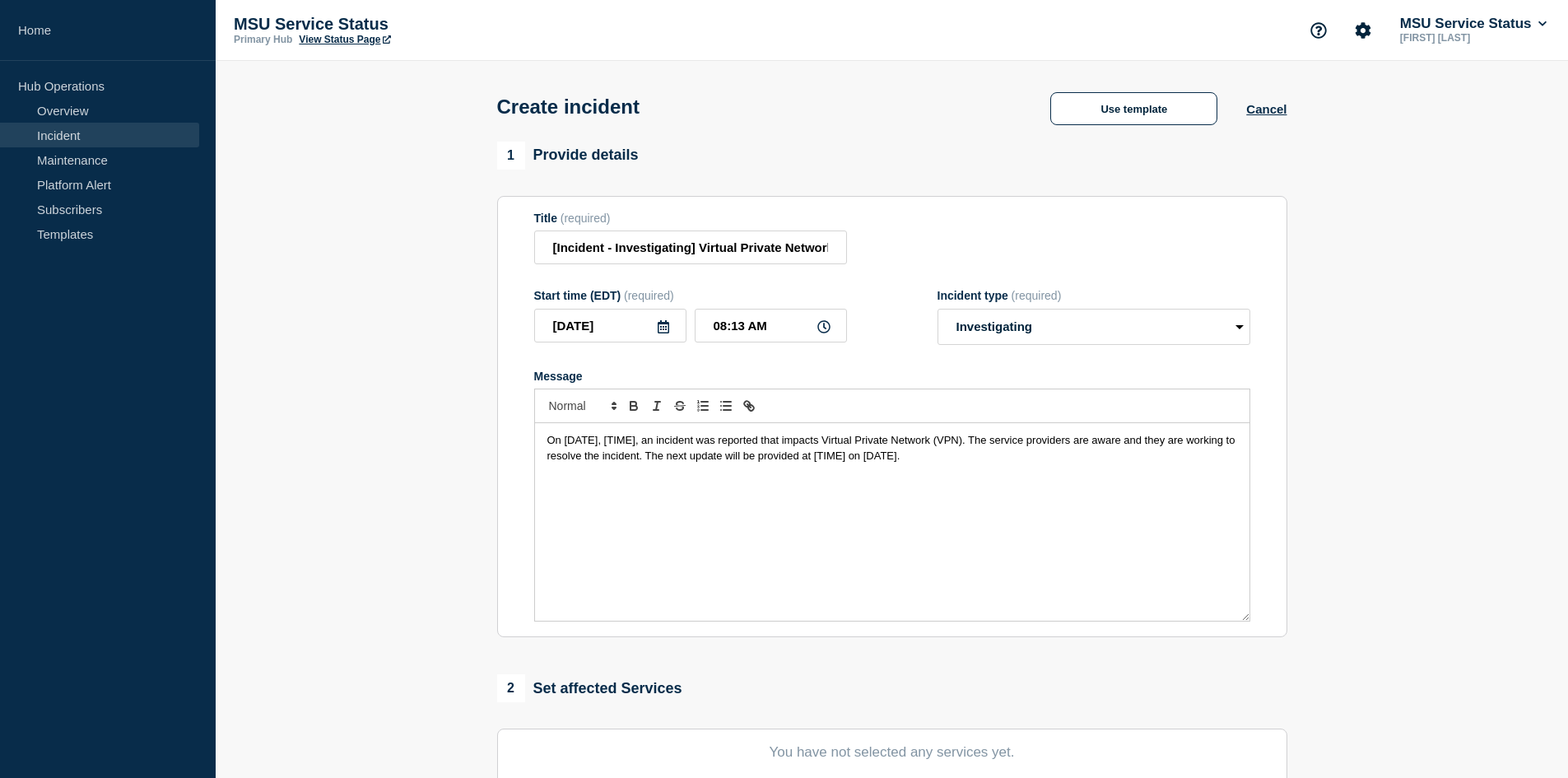 click on "On [DATE], [TIME], an incident was reported that impacts Virtual Private Network (VPN). The service providers are aware and they are working to resolve the incident. The next update will be provided at [TIME] on [DATE]." at bounding box center (893, 447) 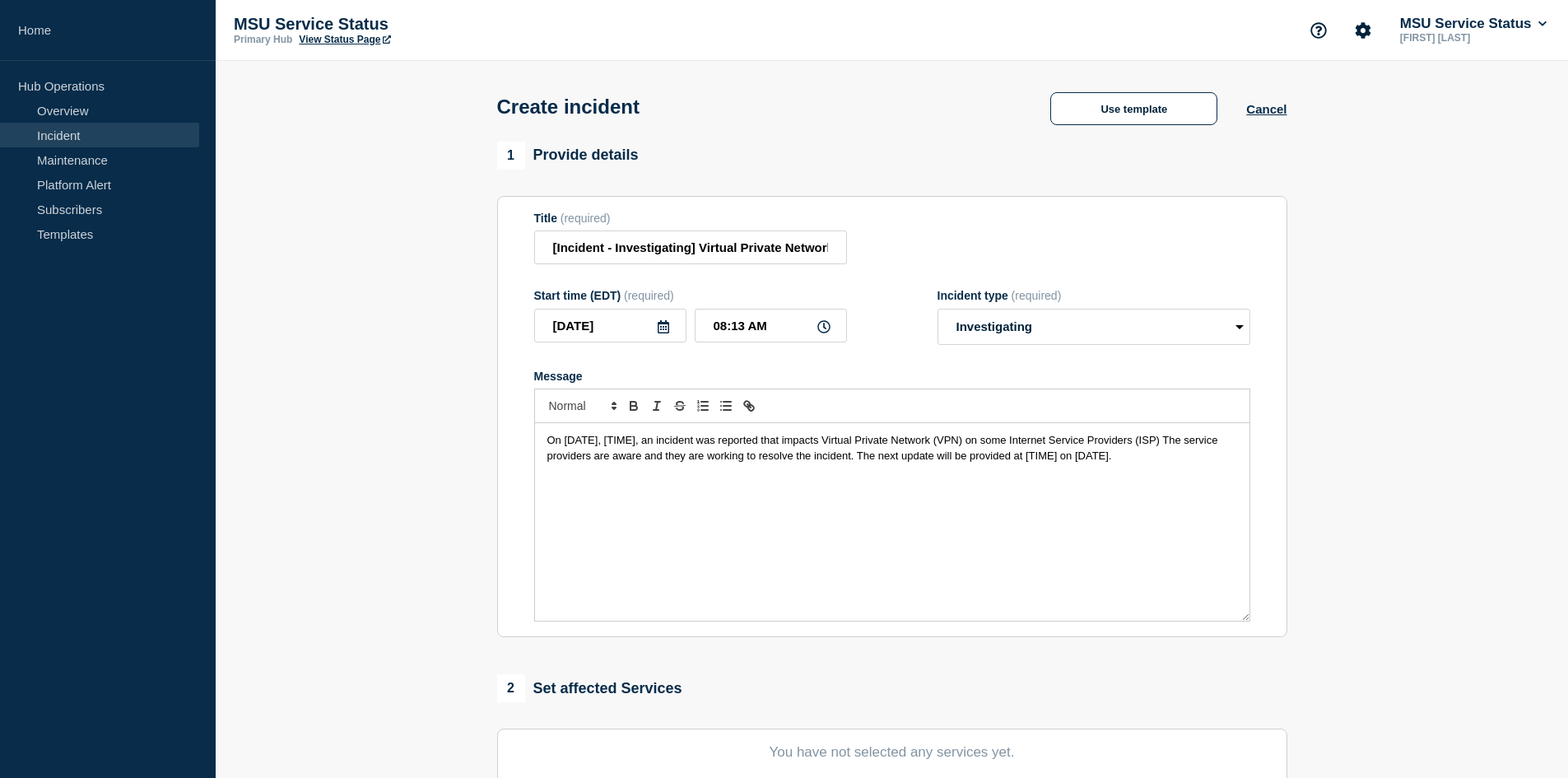 click on "On [DATE], [TIME], an incident was reported that impacts Virtual Private Network (VPN) on some Internet Service Providers (ISP) The service providers are aware and they are working to resolve the incident. The next update will be provided at [TIME] on [DATE]." at bounding box center (884, 447) 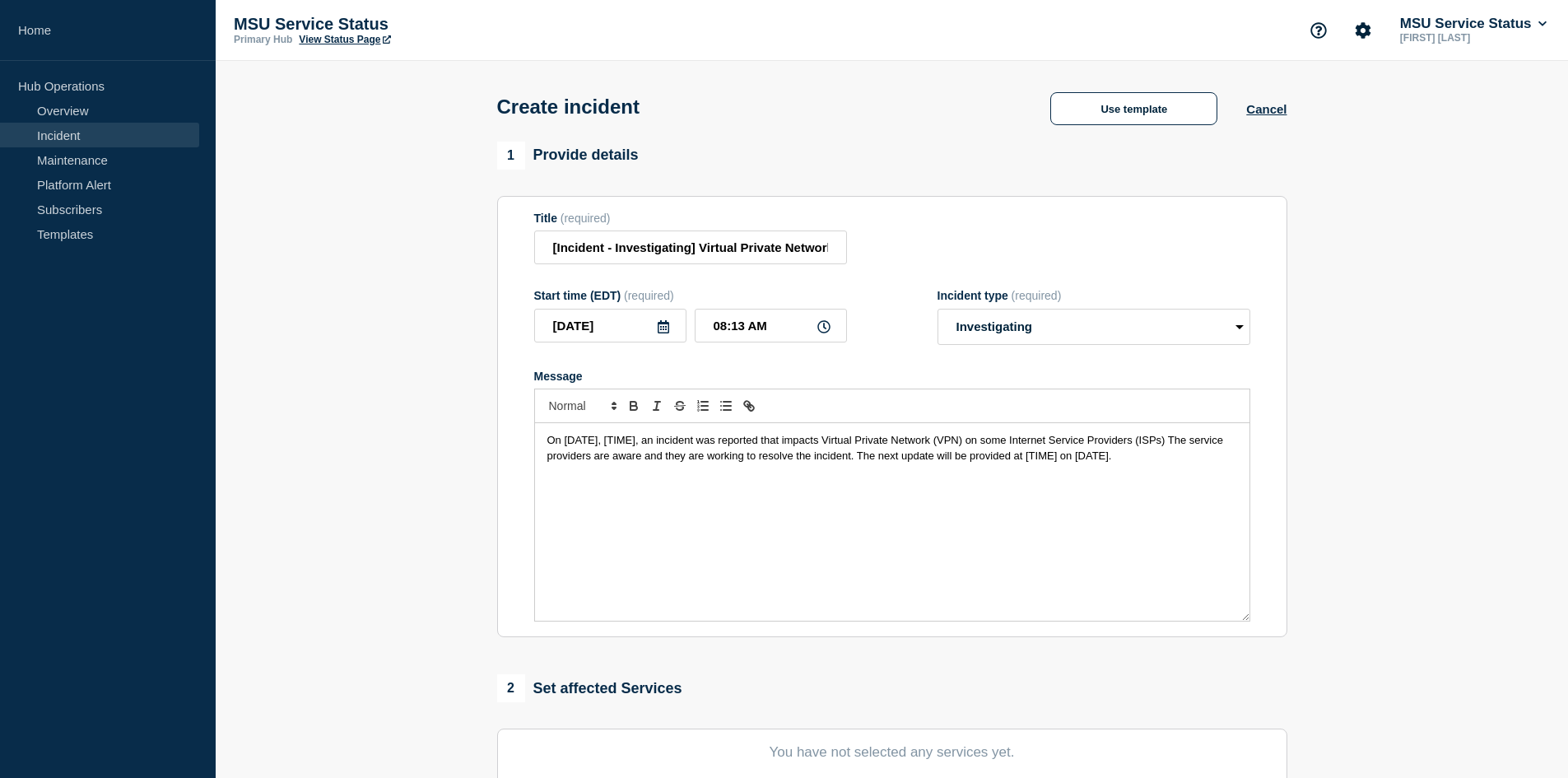 click on "On [DATE], [TIME], an incident was reported that impacts Virtual Private Network (VPN) on some Internet Service Providers (ISPs) The service providers are aware and they are working to resolve the incident. The next update will be provided at [TIME] on [DATE]." at bounding box center (886, 447) 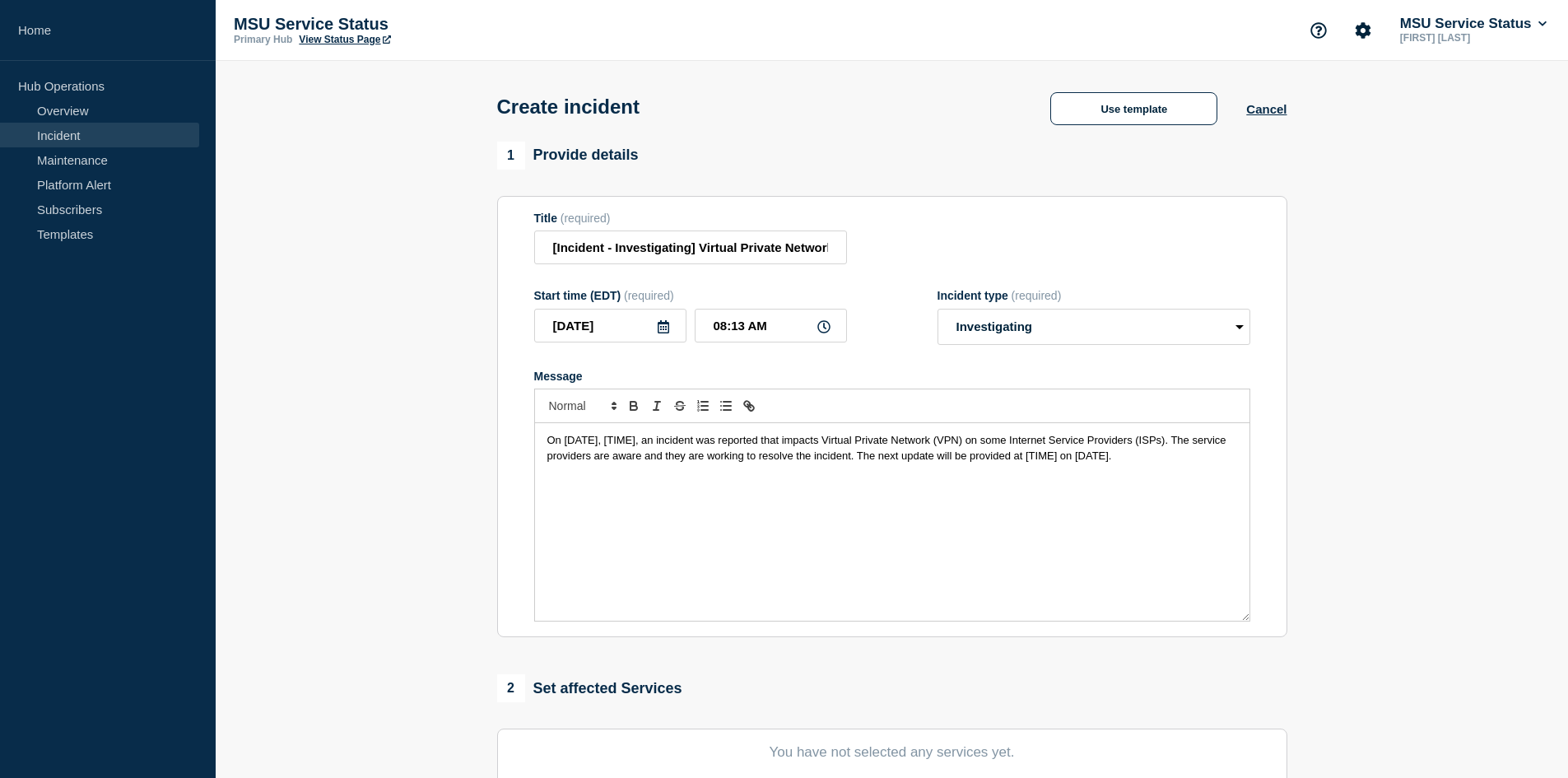 drag, startPoint x: 697, startPoint y: 486, endPoint x: 530, endPoint y: 432, distance: 175.51353 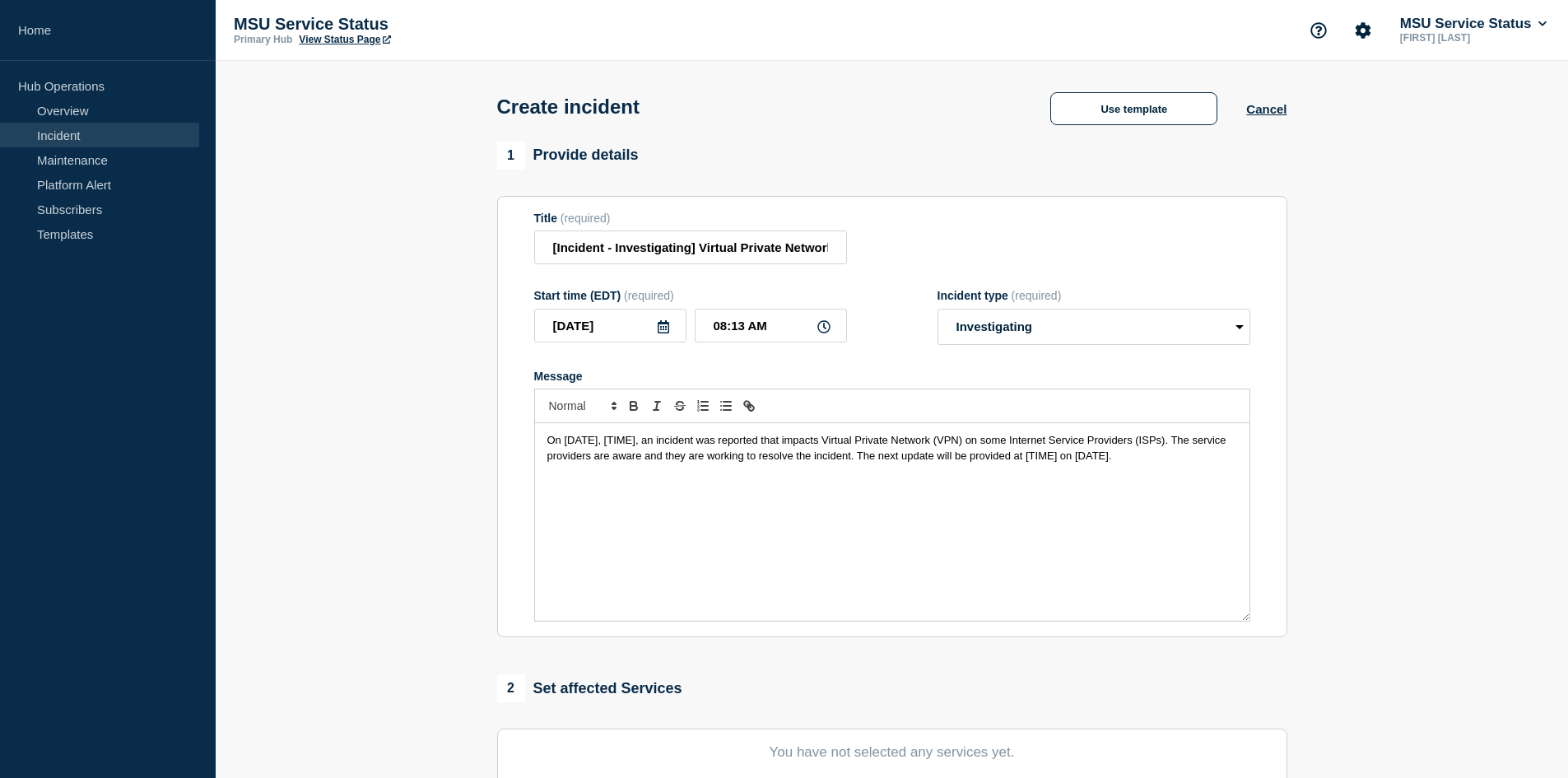 click on "Title  (required) [Incident - Investigating] Virtual Private Network (VPN) Is Experiencing Performance Issues Start time (EDT)  (required) [DATE] [TIME] Incident type  (required) Select option Investigating Identified Monitoring Message  On [DATE], [TIME], an incident was reported that impacts Virtual Private Network (VPN) on some Internet Service Providers (ISPs). The service providers are aware and they are working to resolve the incident. The next update will be provided at [TIME] on [DATE]." at bounding box center (892, 417) 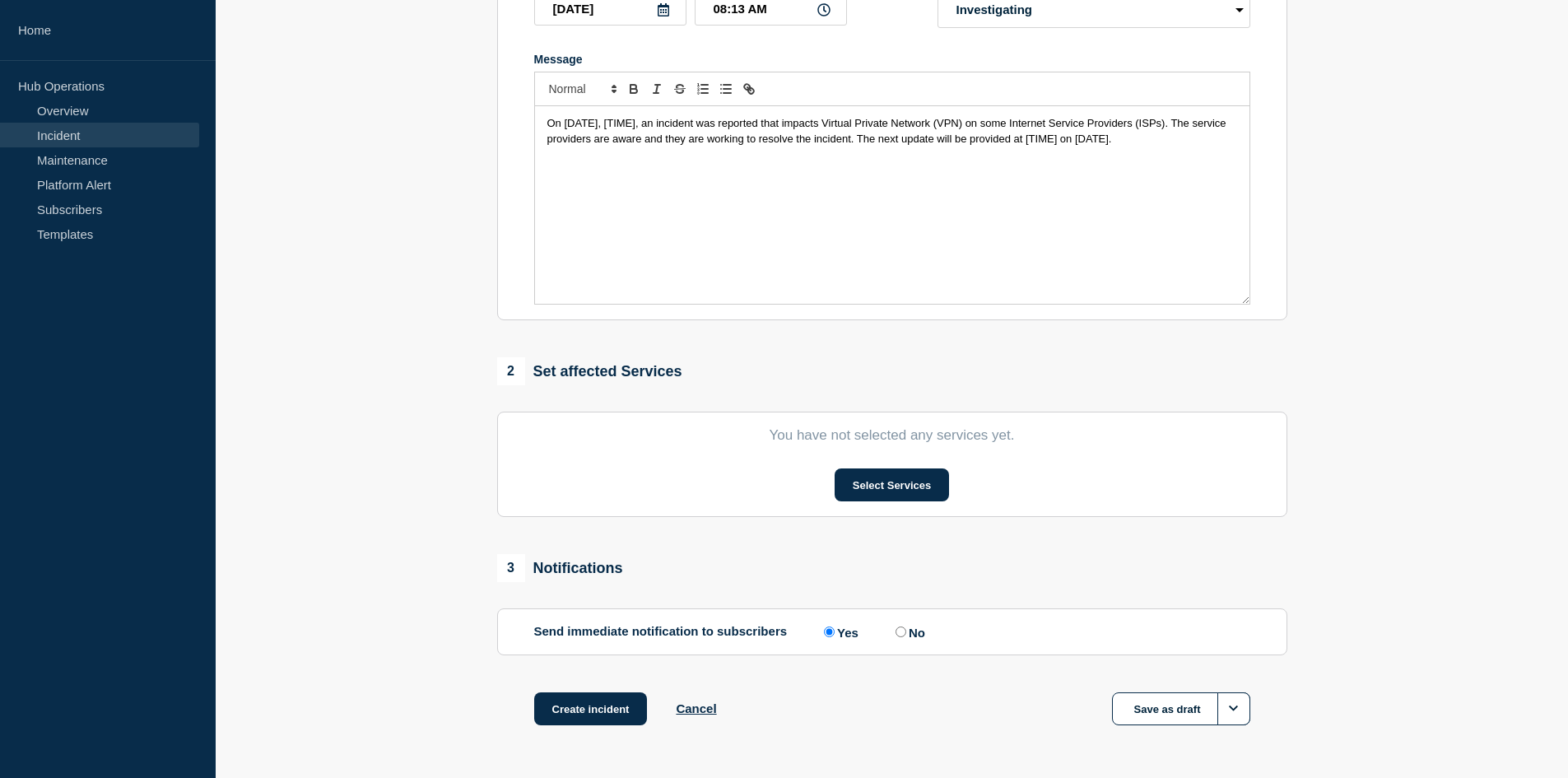 scroll, scrollTop: 355, scrollLeft: 0, axis: vertical 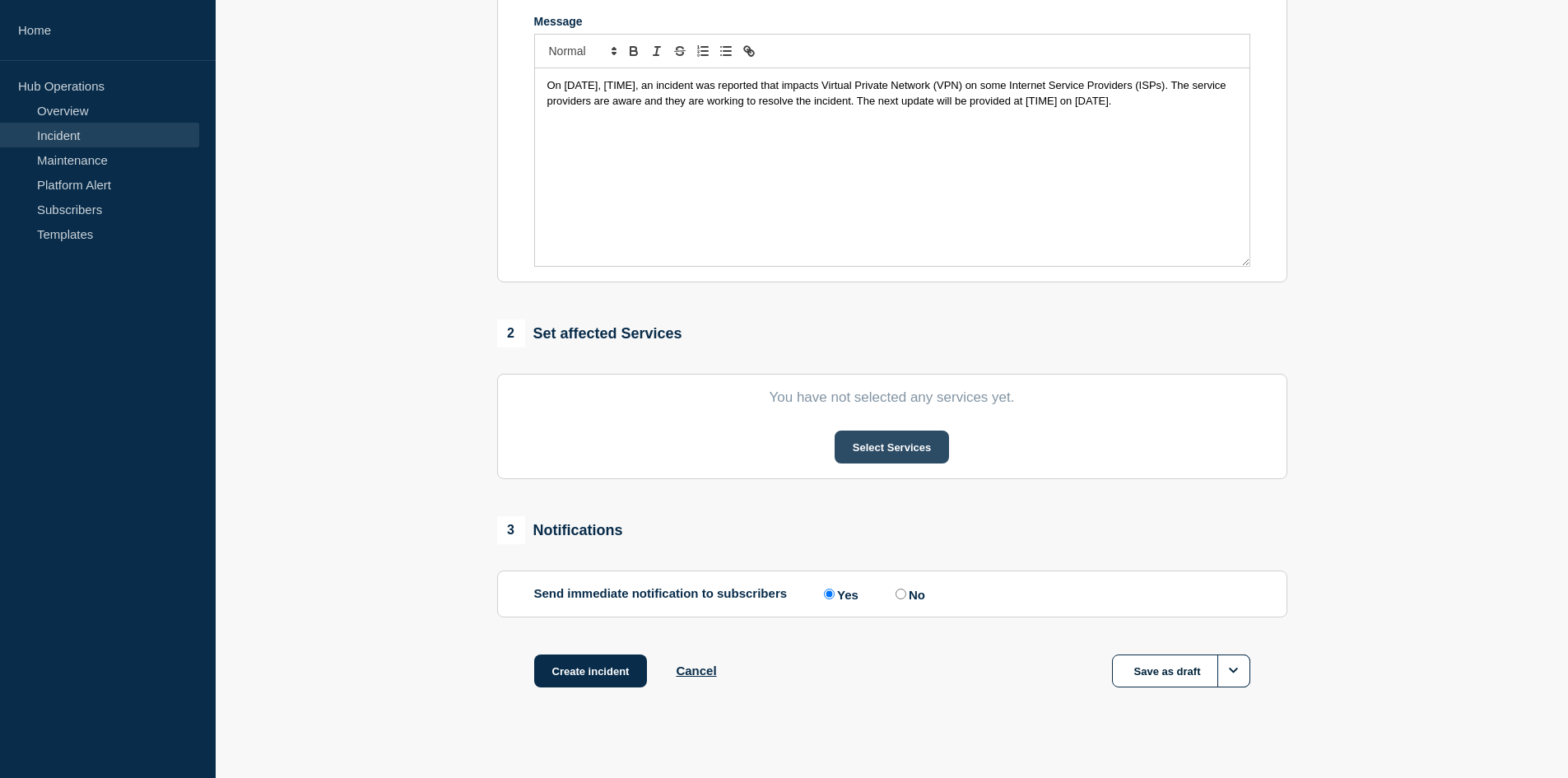 click on "Select Services" at bounding box center (891, 447) 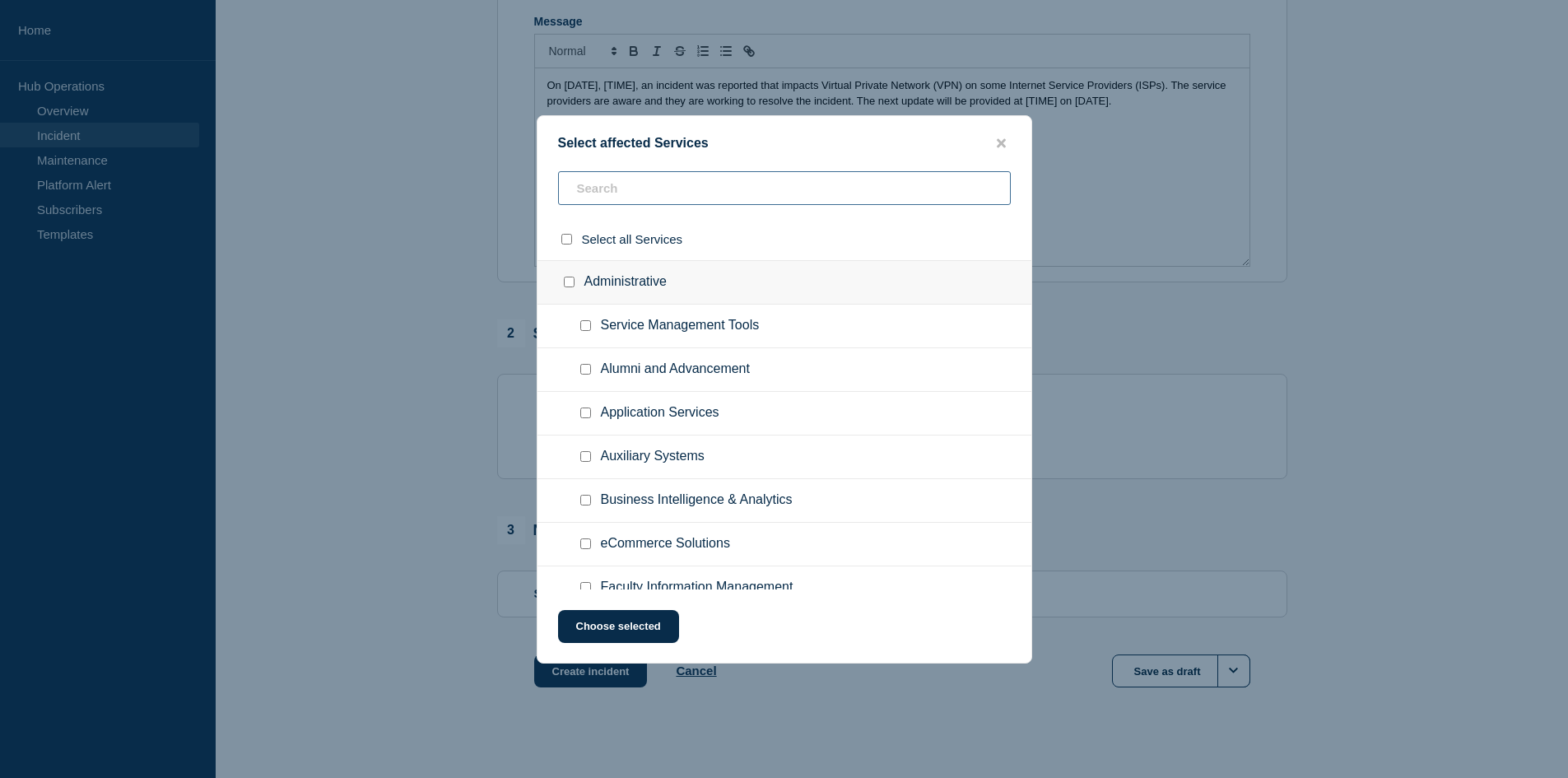 click at bounding box center (784, 188) 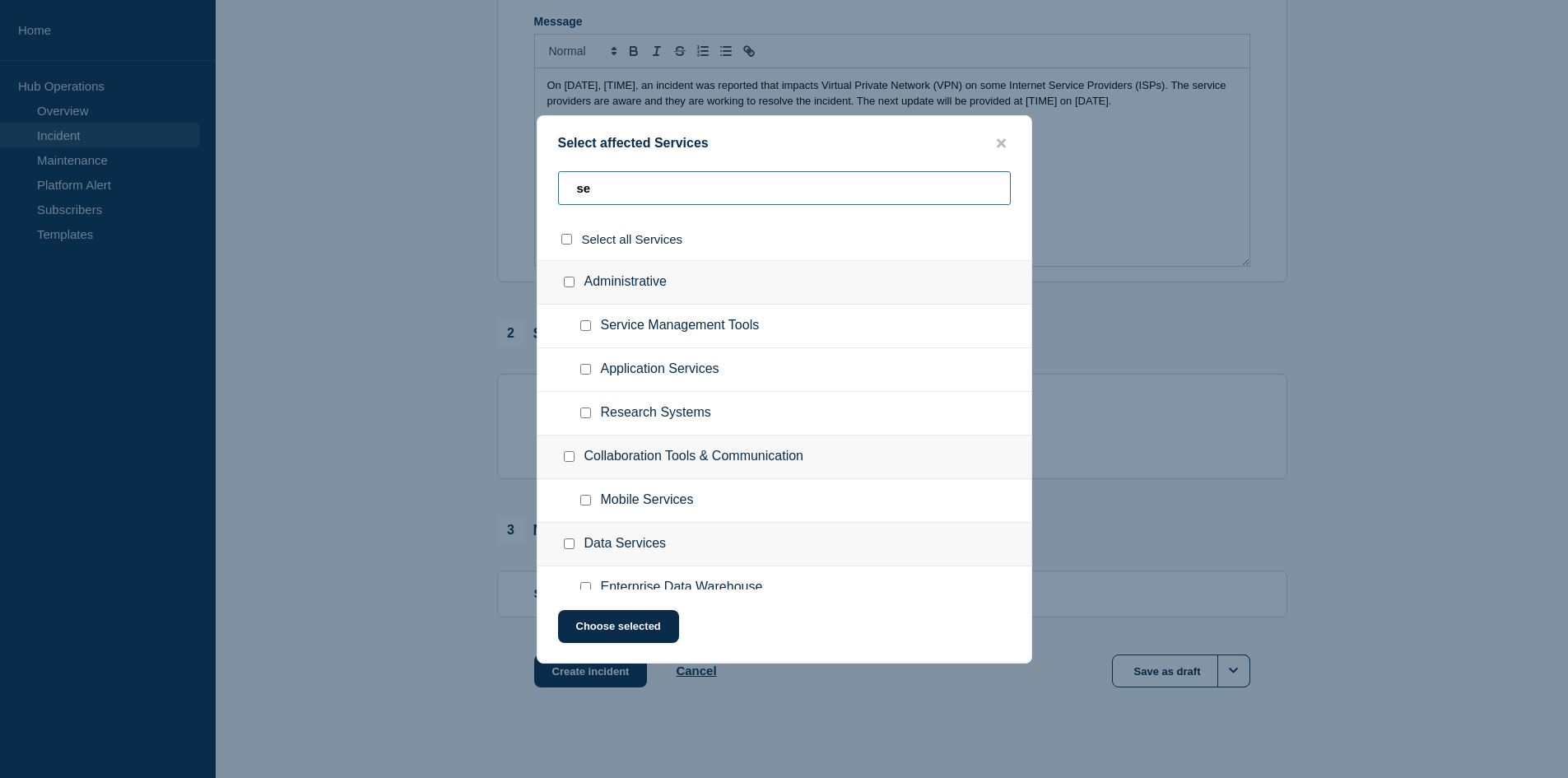 type on "s" 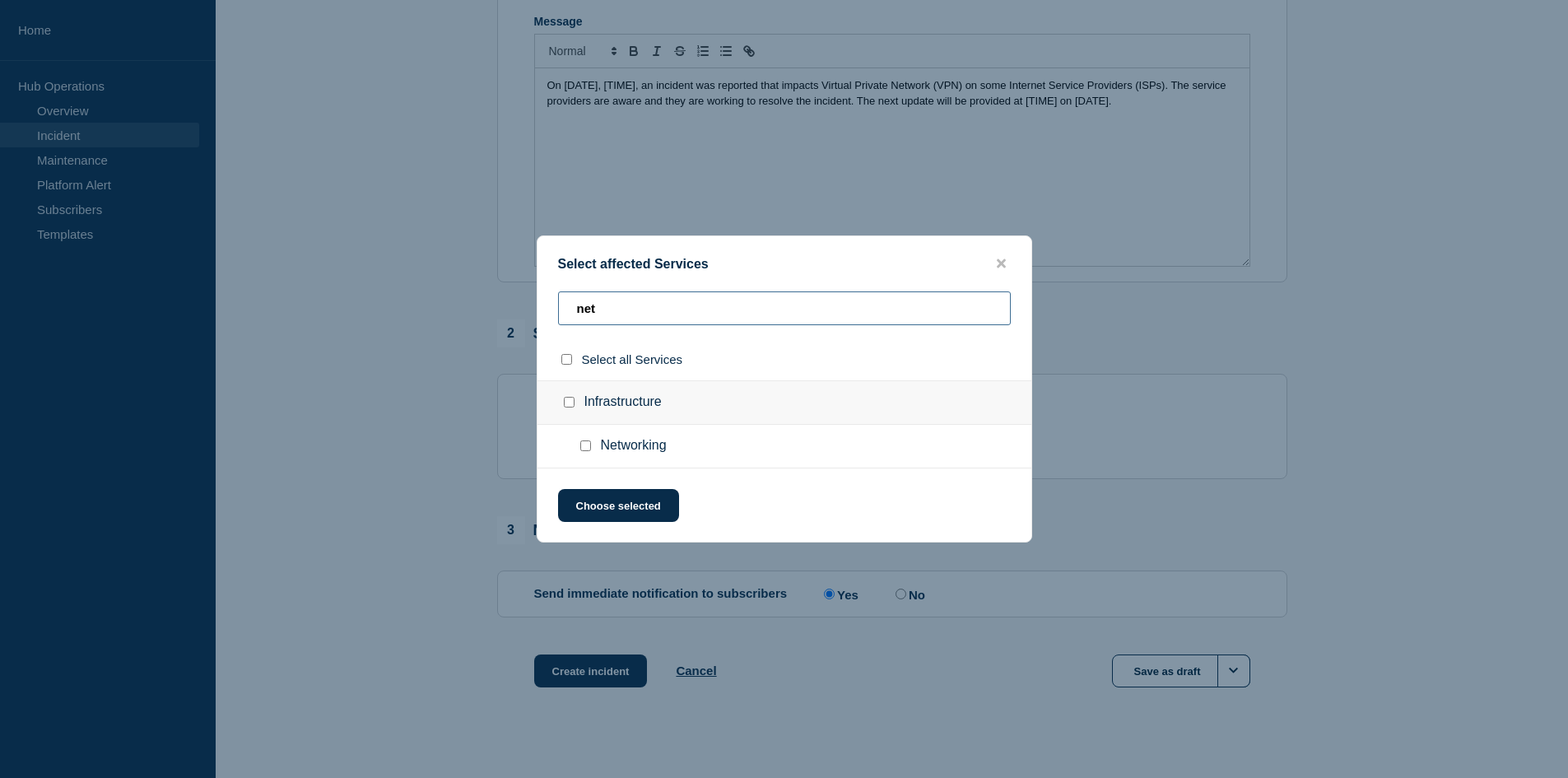 type on "net" 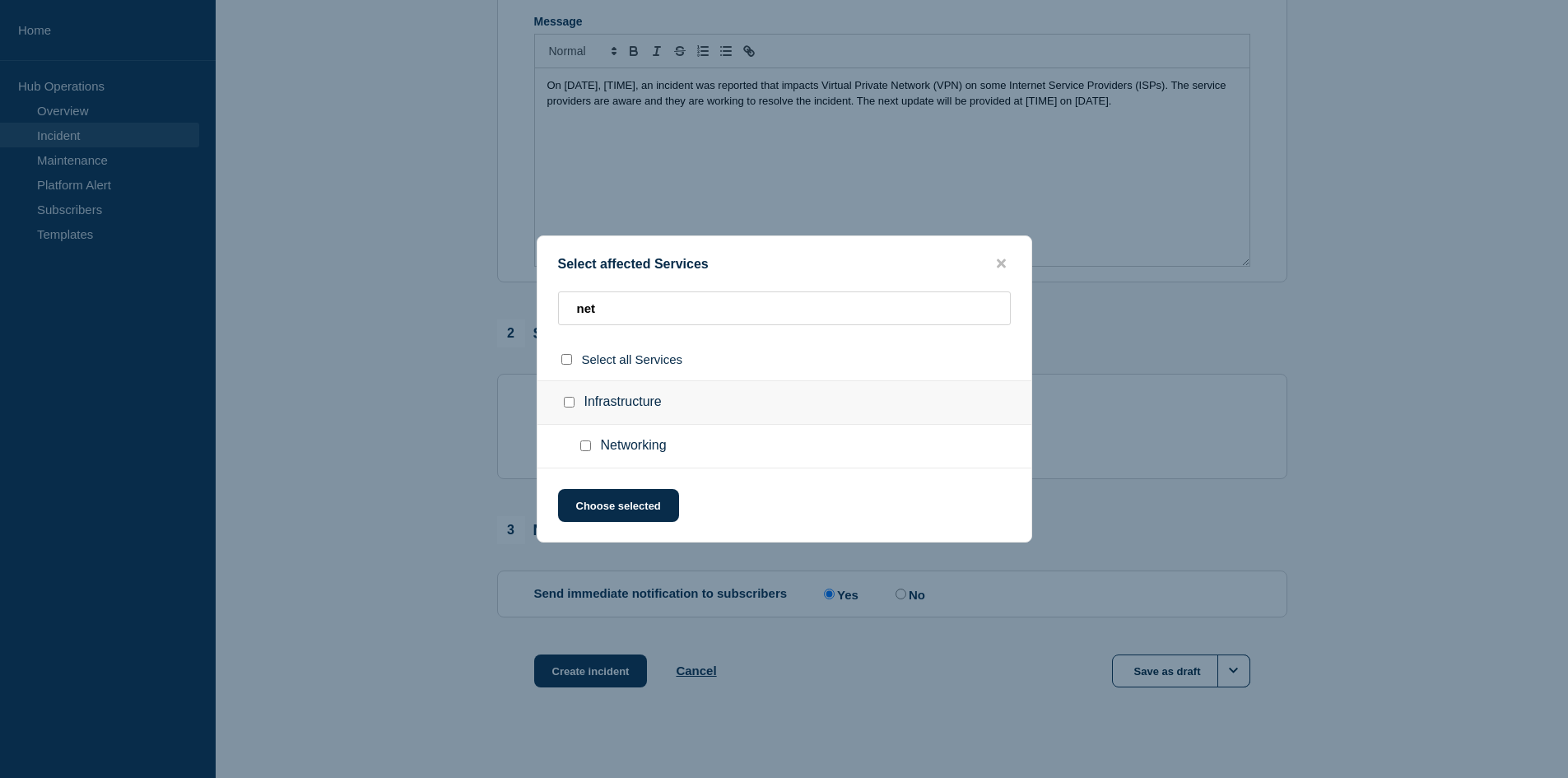 click at bounding box center (585, 445) 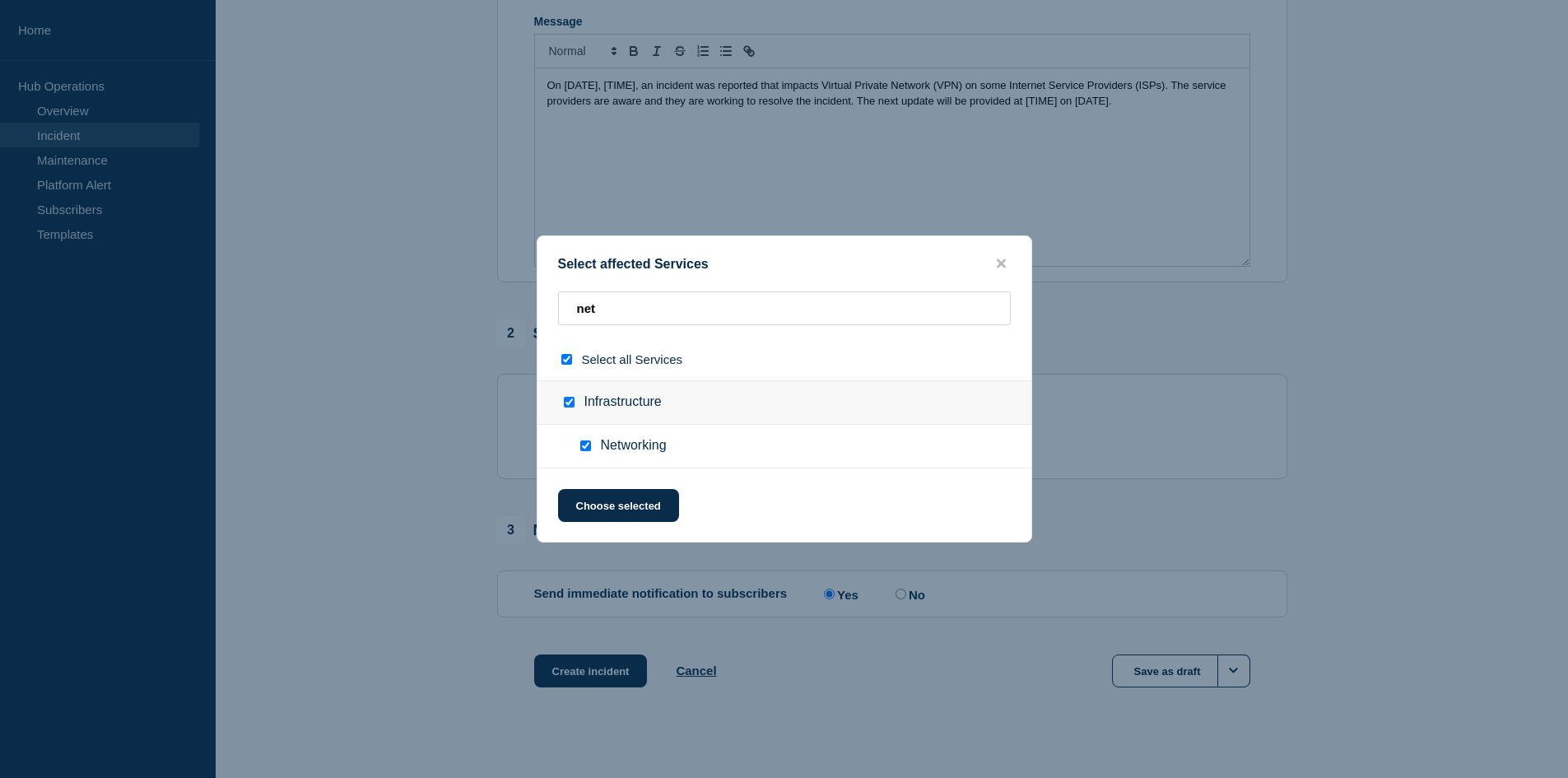 checkbox on "true" 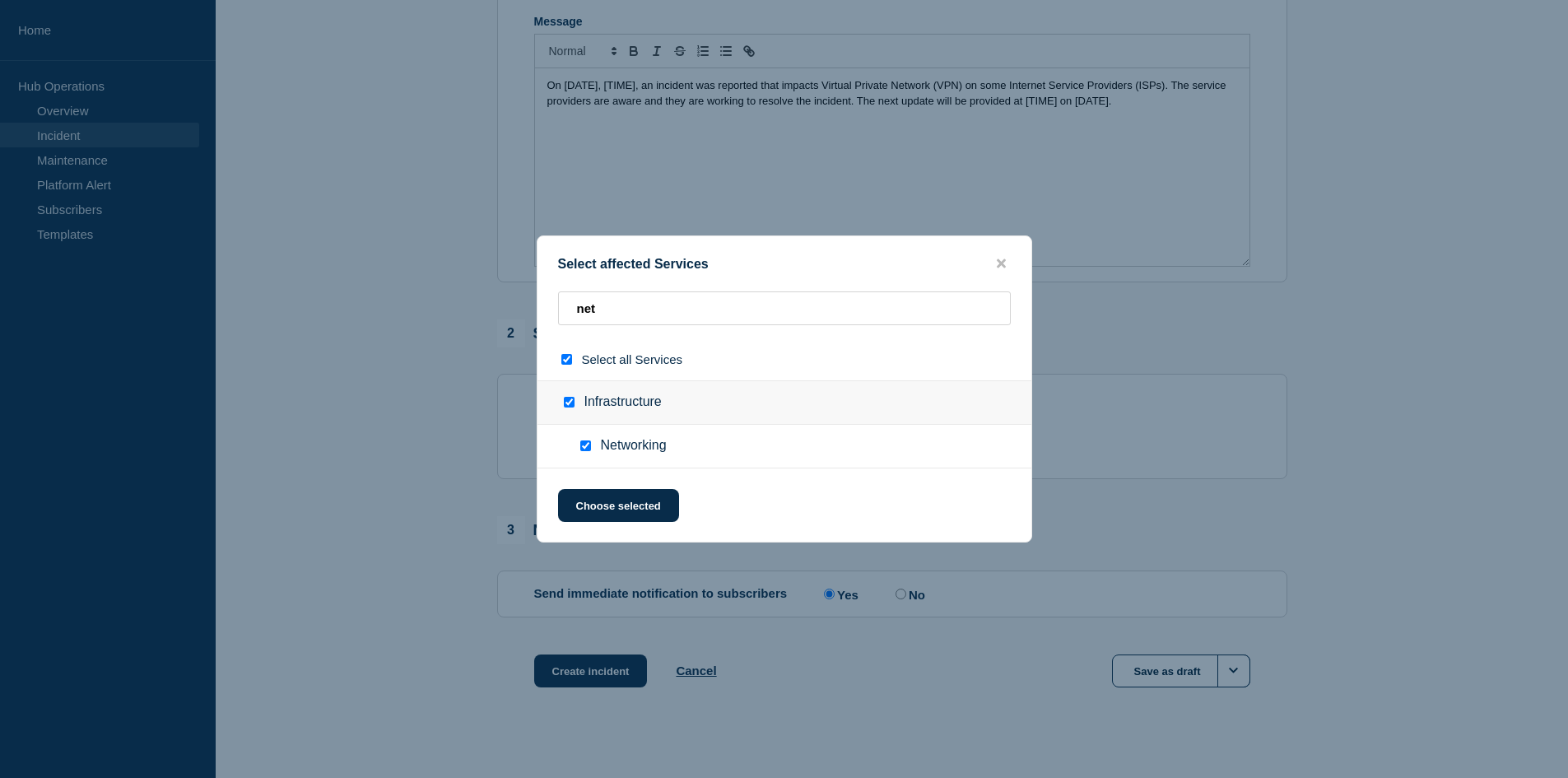 drag, startPoint x: 634, startPoint y: 511, endPoint x: 723, endPoint y: 583, distance: 114.47707 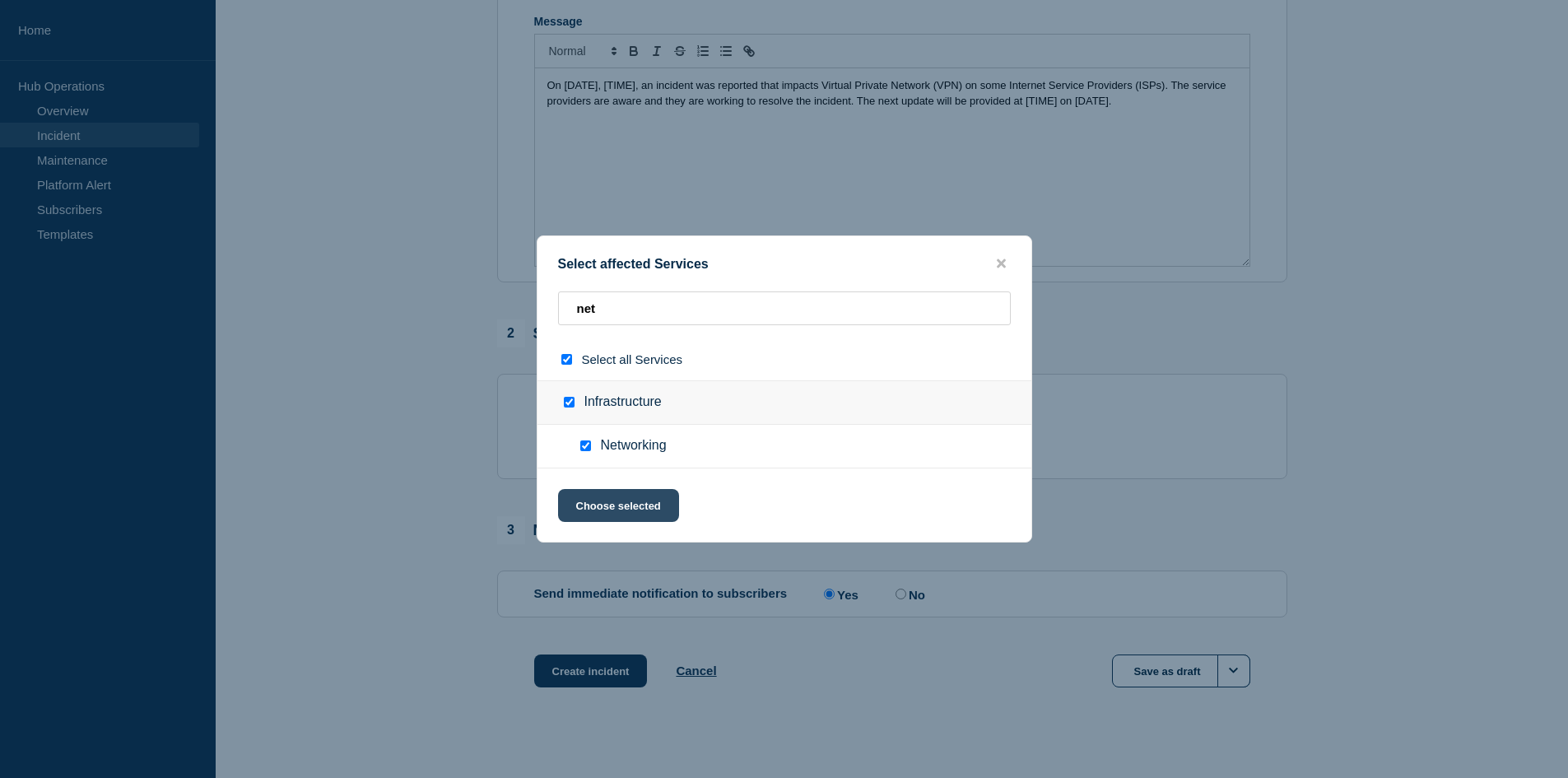click on "Choose selected" 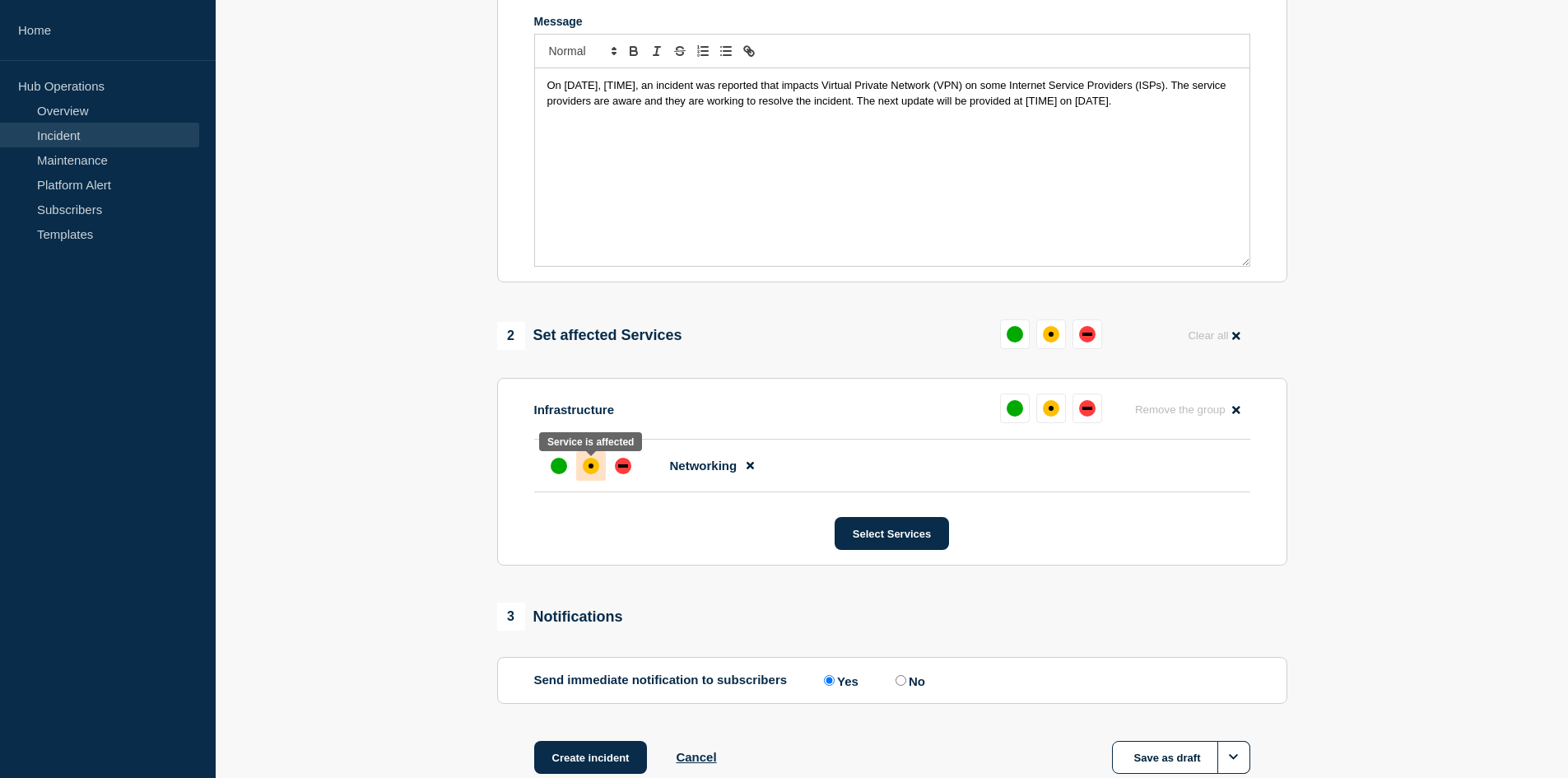 click at bounding box center (591, 466) 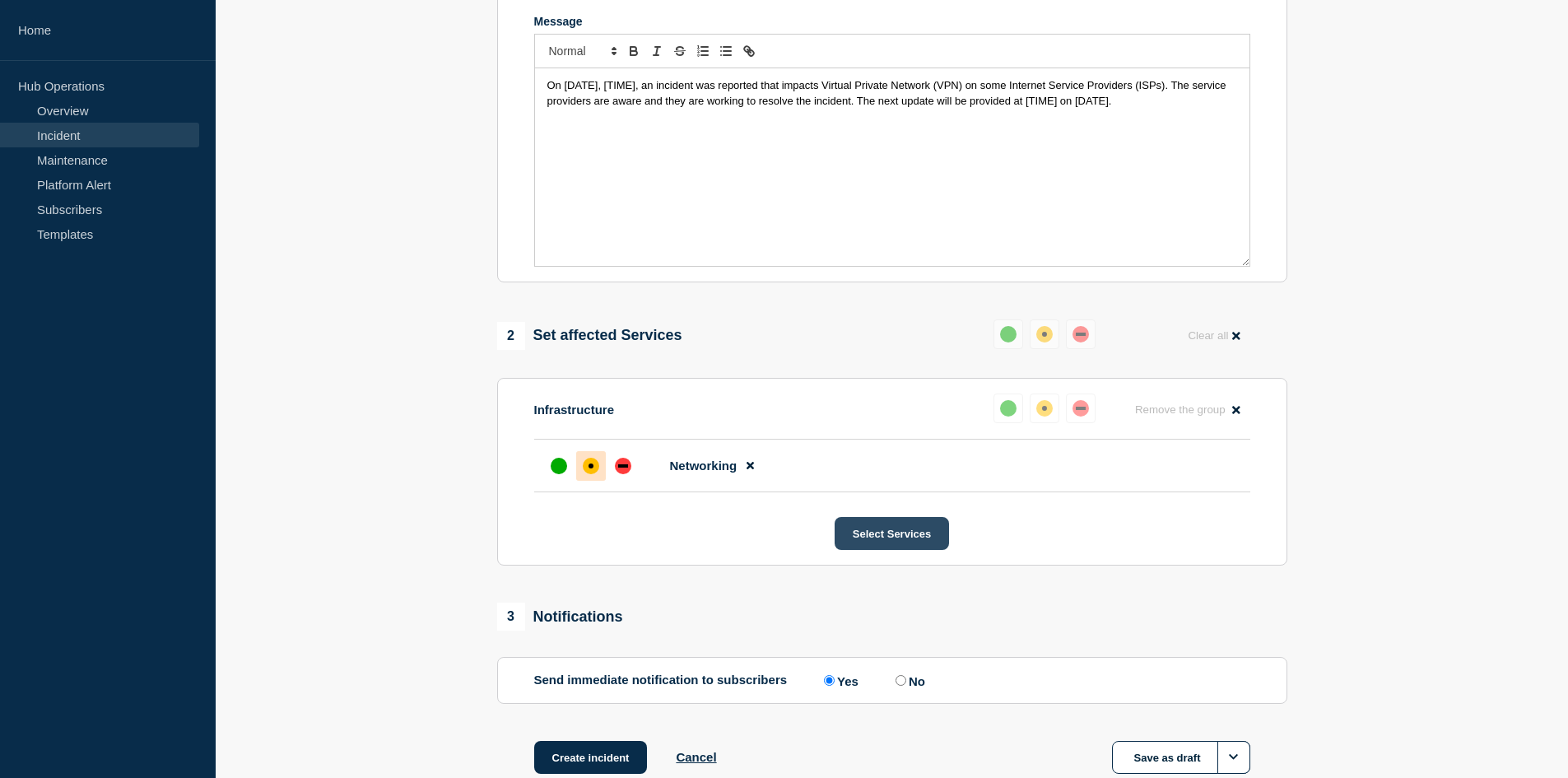 click on "Select Services" at bounding box center (891, 533) 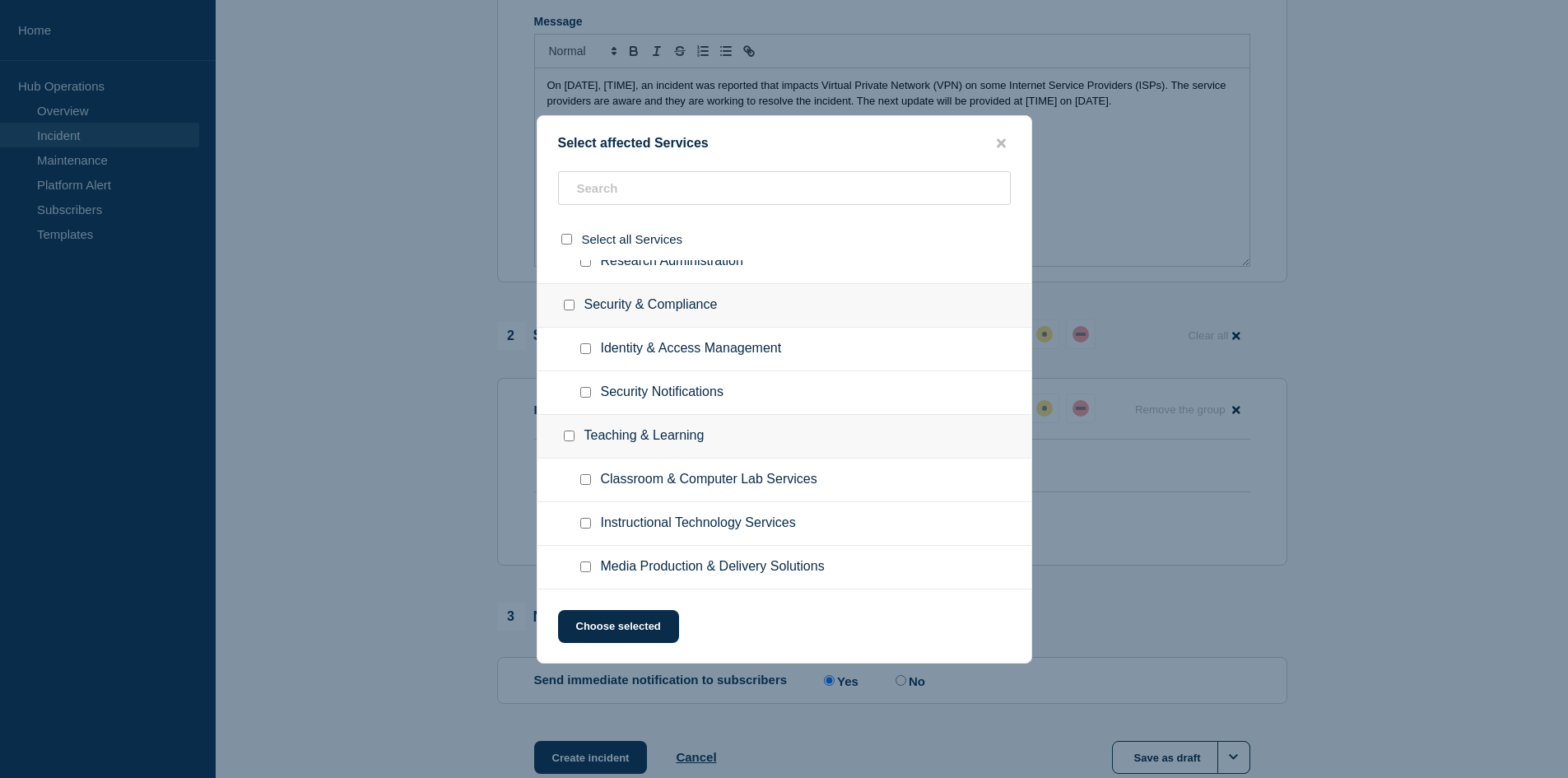 scroll, scrollTop: 1661, scrollLeft: 0, axis: vertical 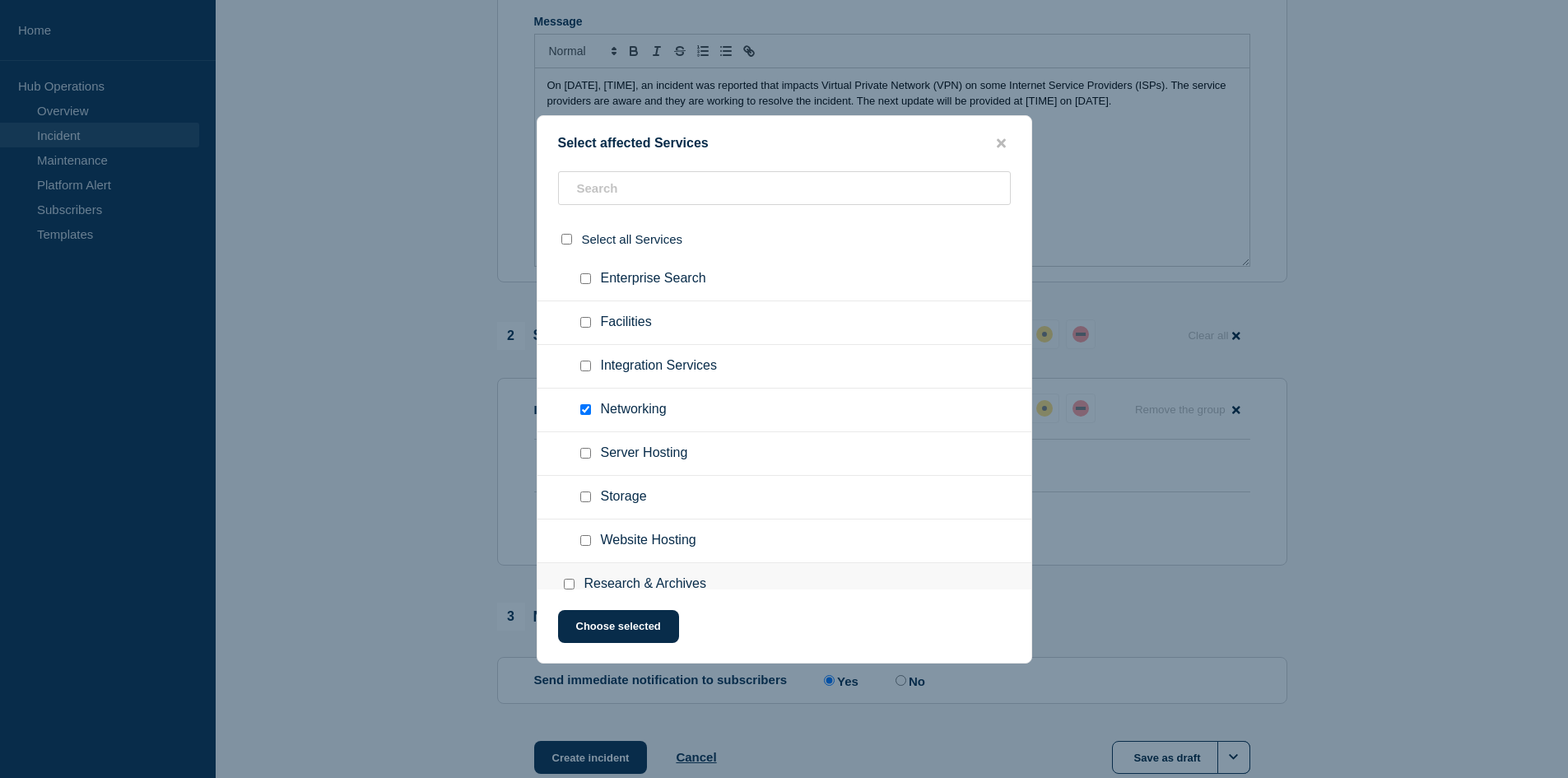 click at bounding box center (585, 409) 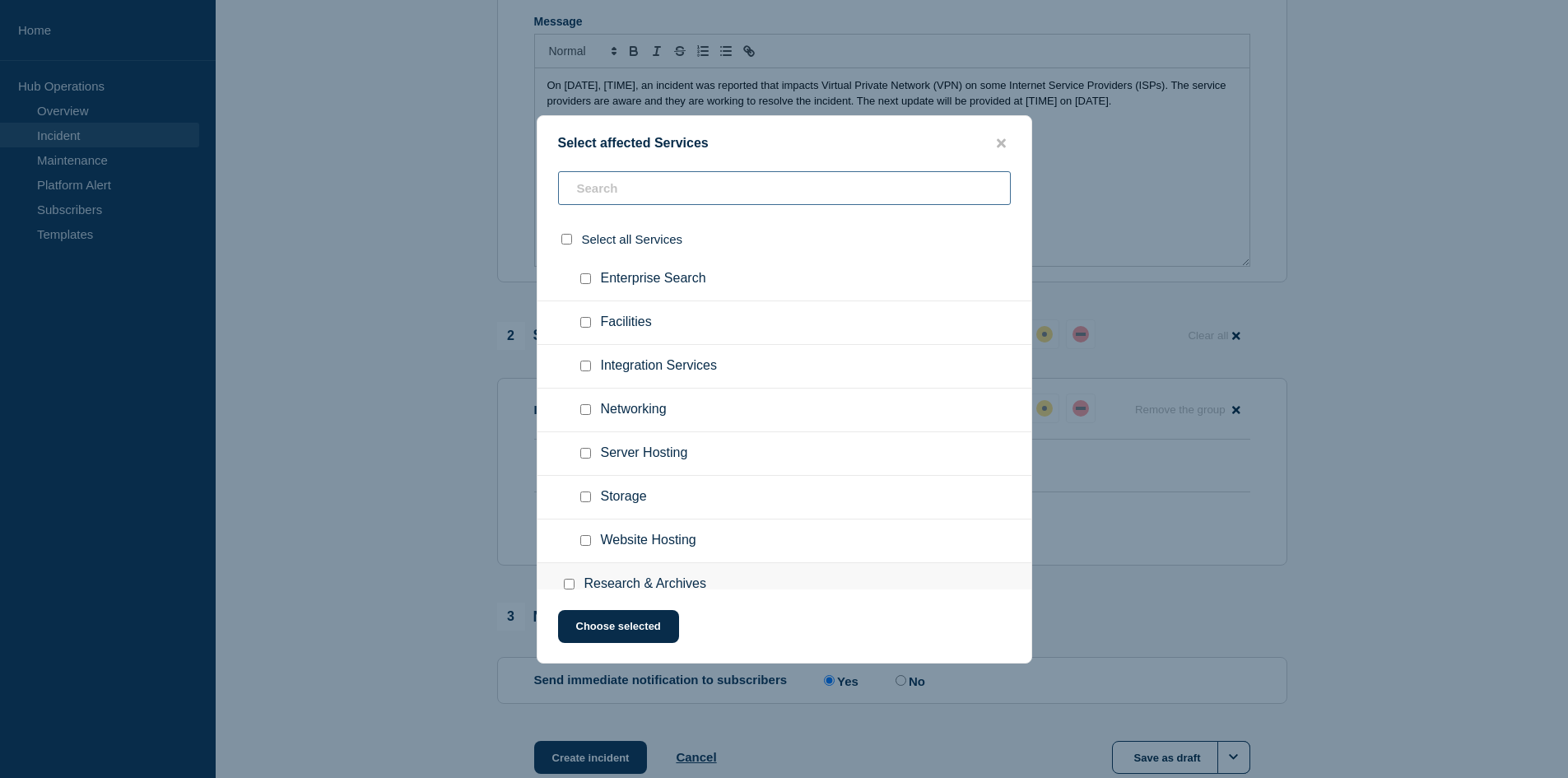 click at bounding box center [784, 188] 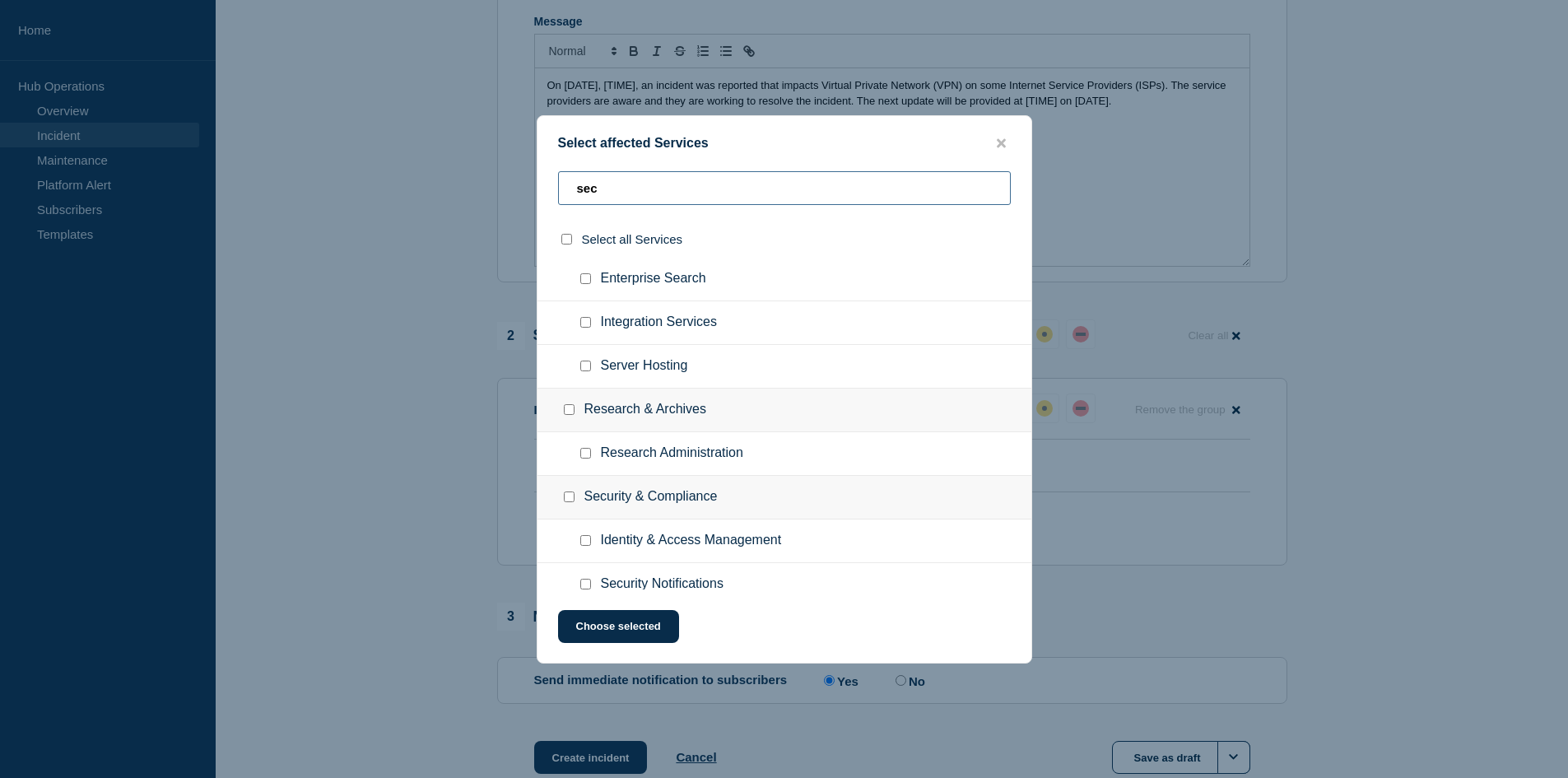 scroll, scrollTop: 0, scrollLeft: 0, axis: both 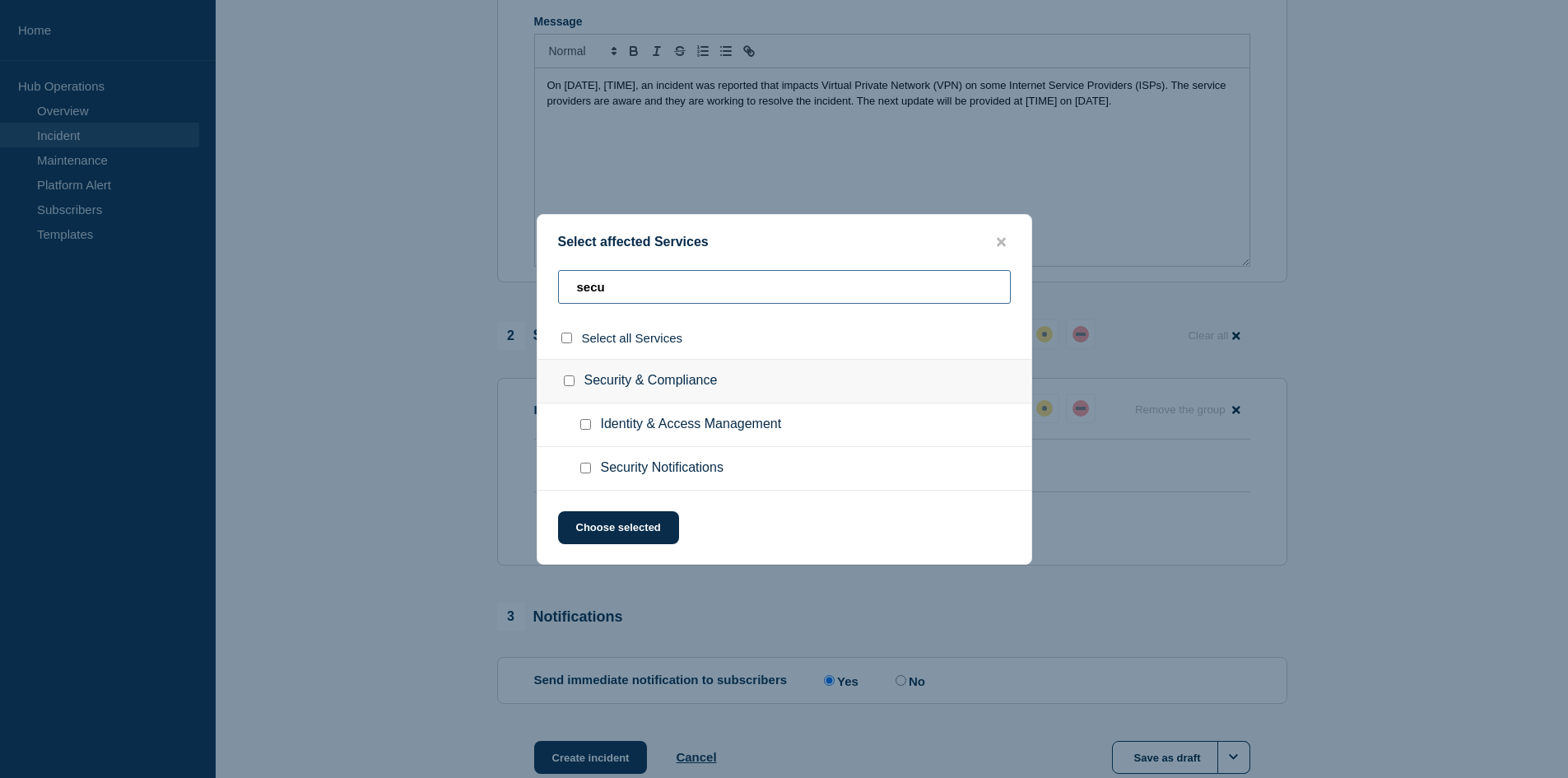 type on "secu" 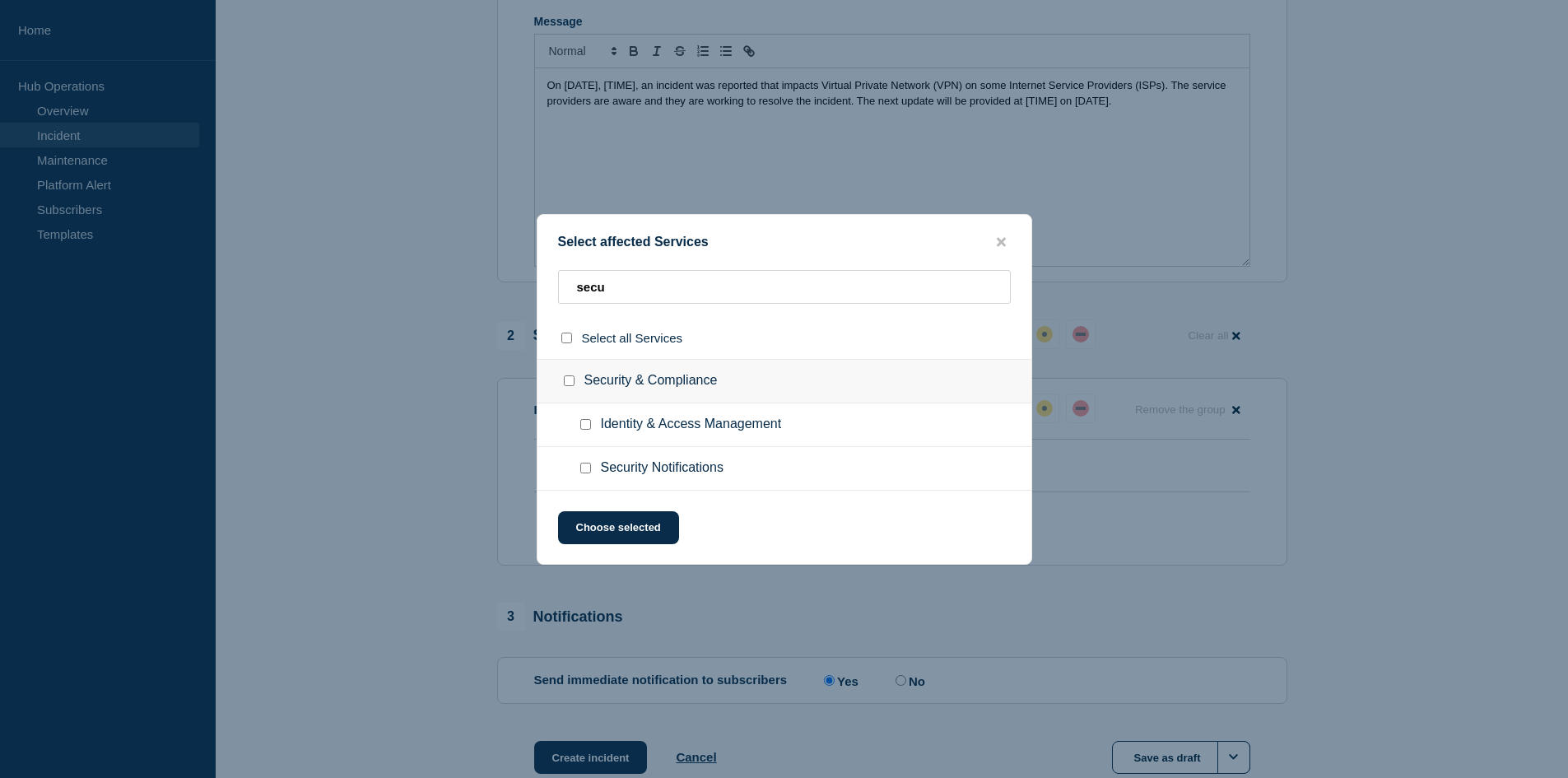 click at bounding box center (585, 468) 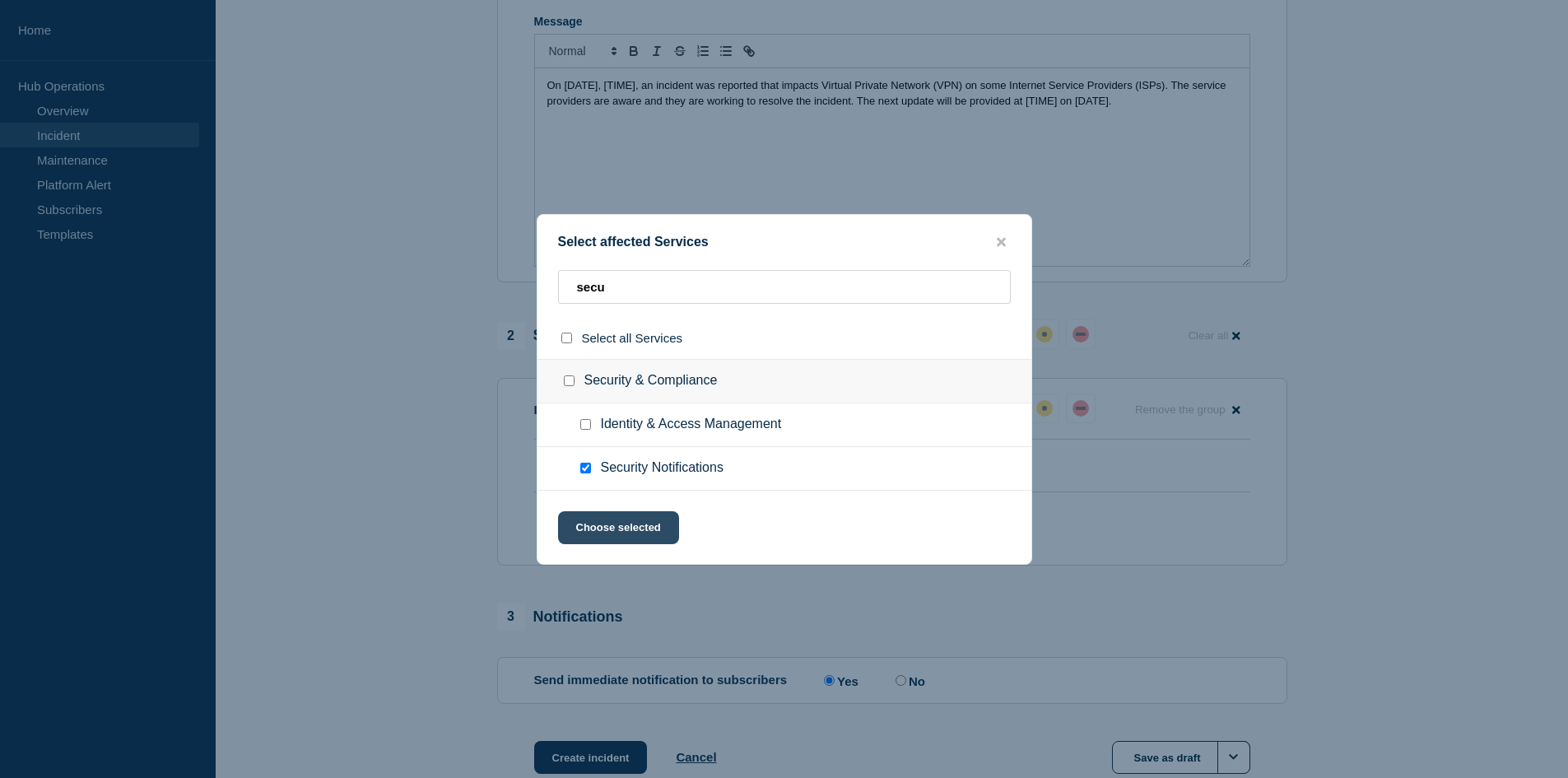 click on "Choose selected" 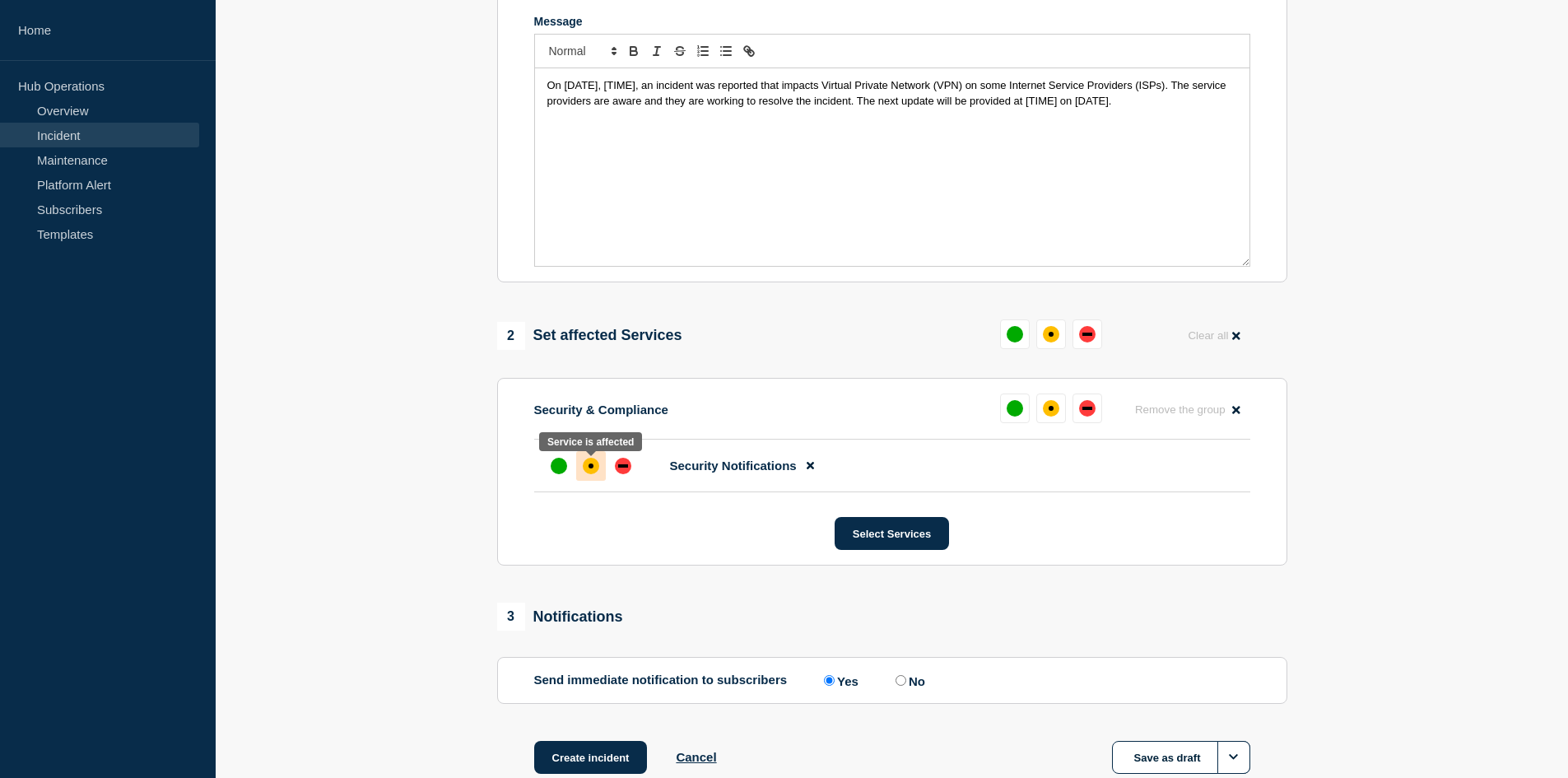 click at bounding box center (591, 466) 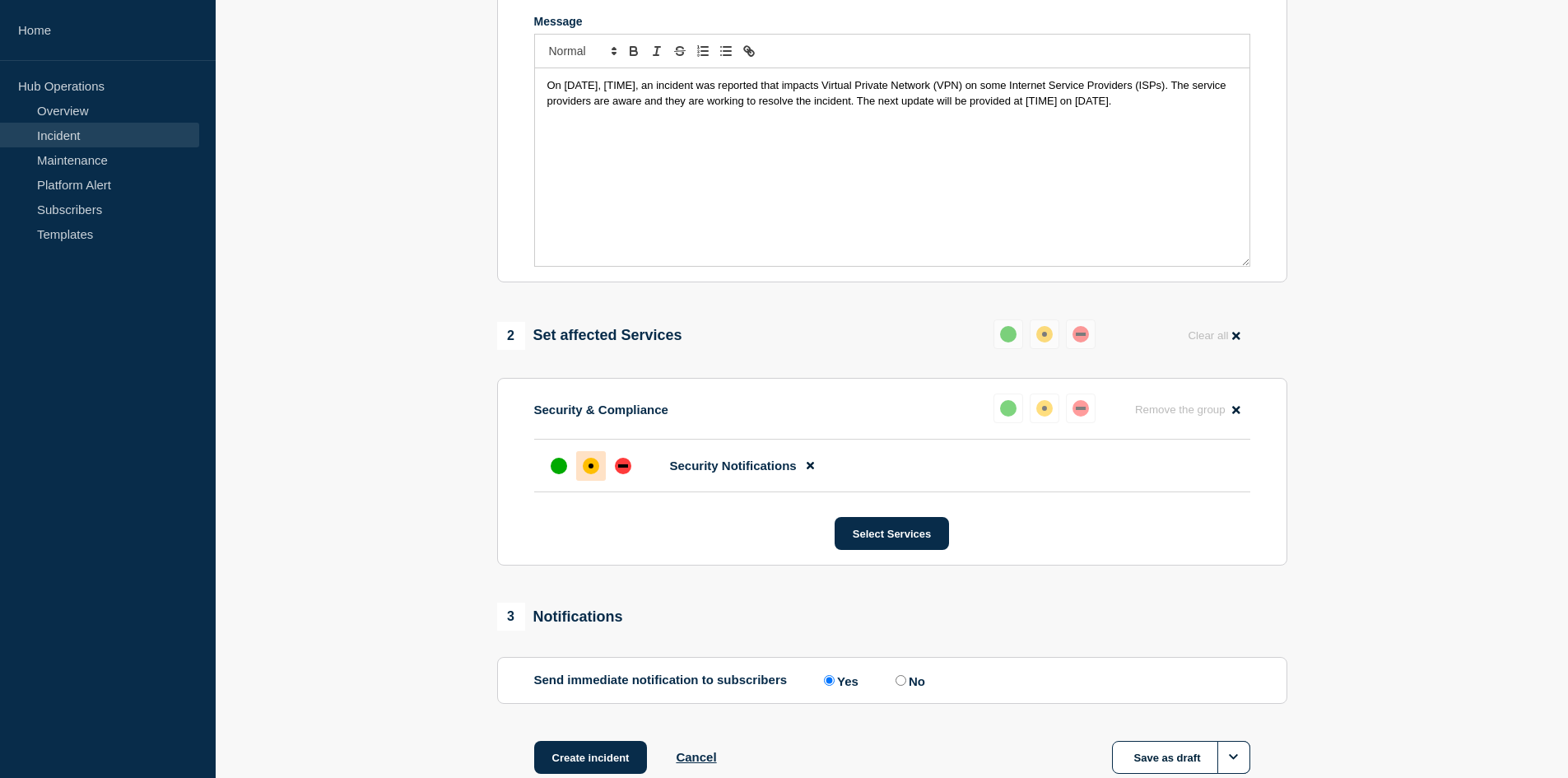 drag, startPoint x: 714, startPoint y: 123, endPoint x: 537, endPoint y: 68, distance: 185.34832 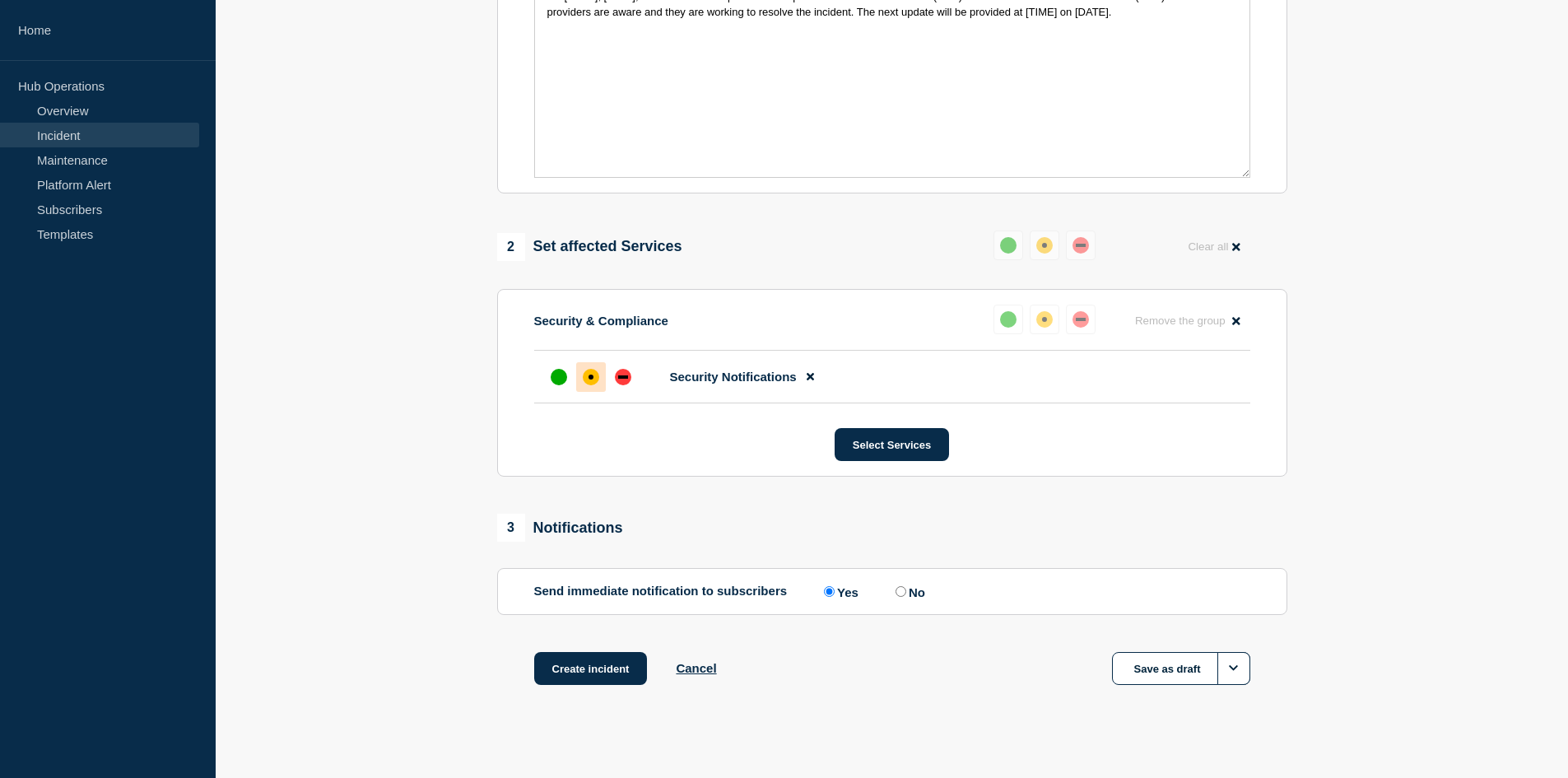 scroll, scrollTop: 462, scrollLeft: 0, axis: vertical 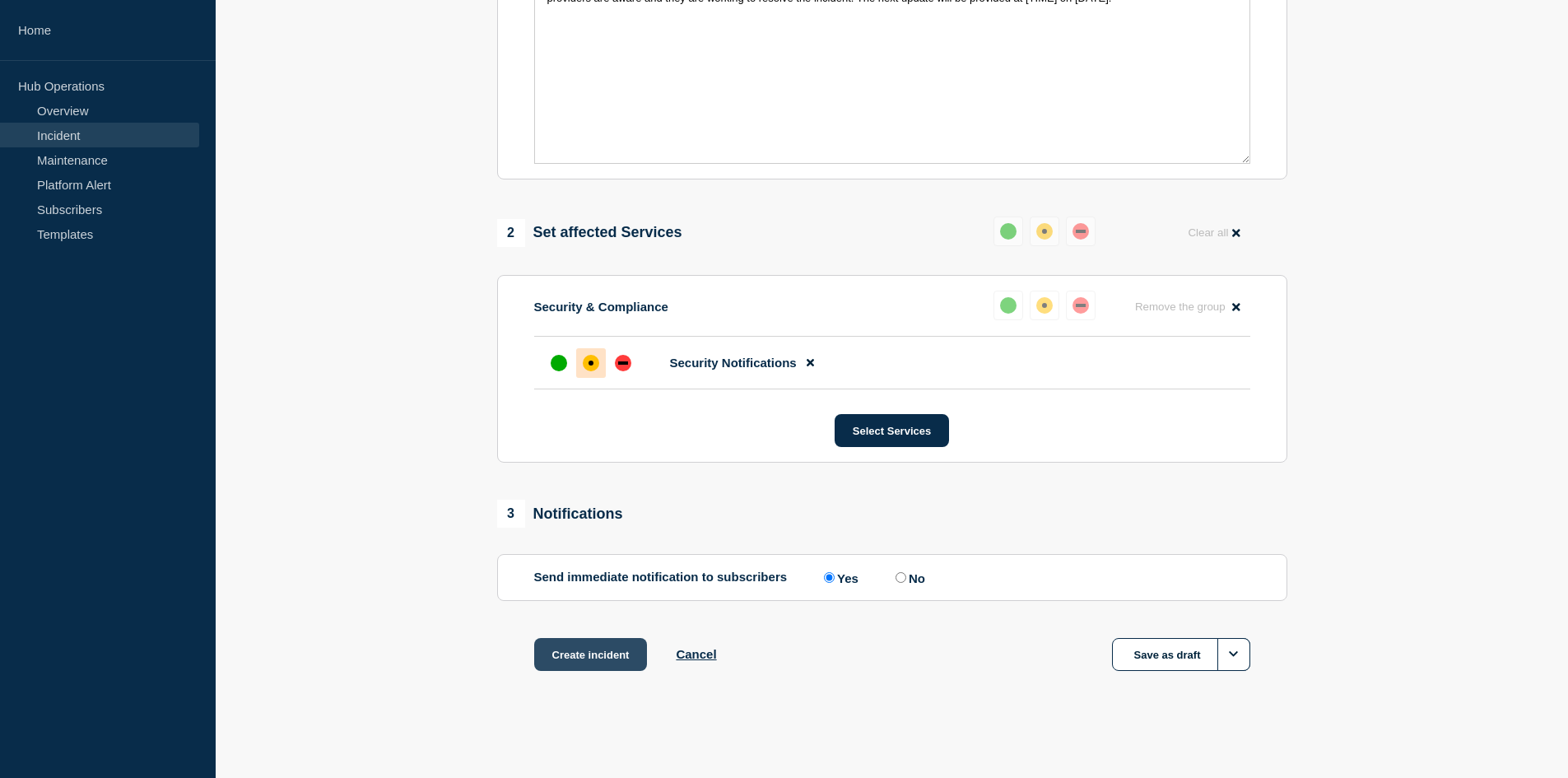 click on "Create incident" at bounding box center (591, 655) 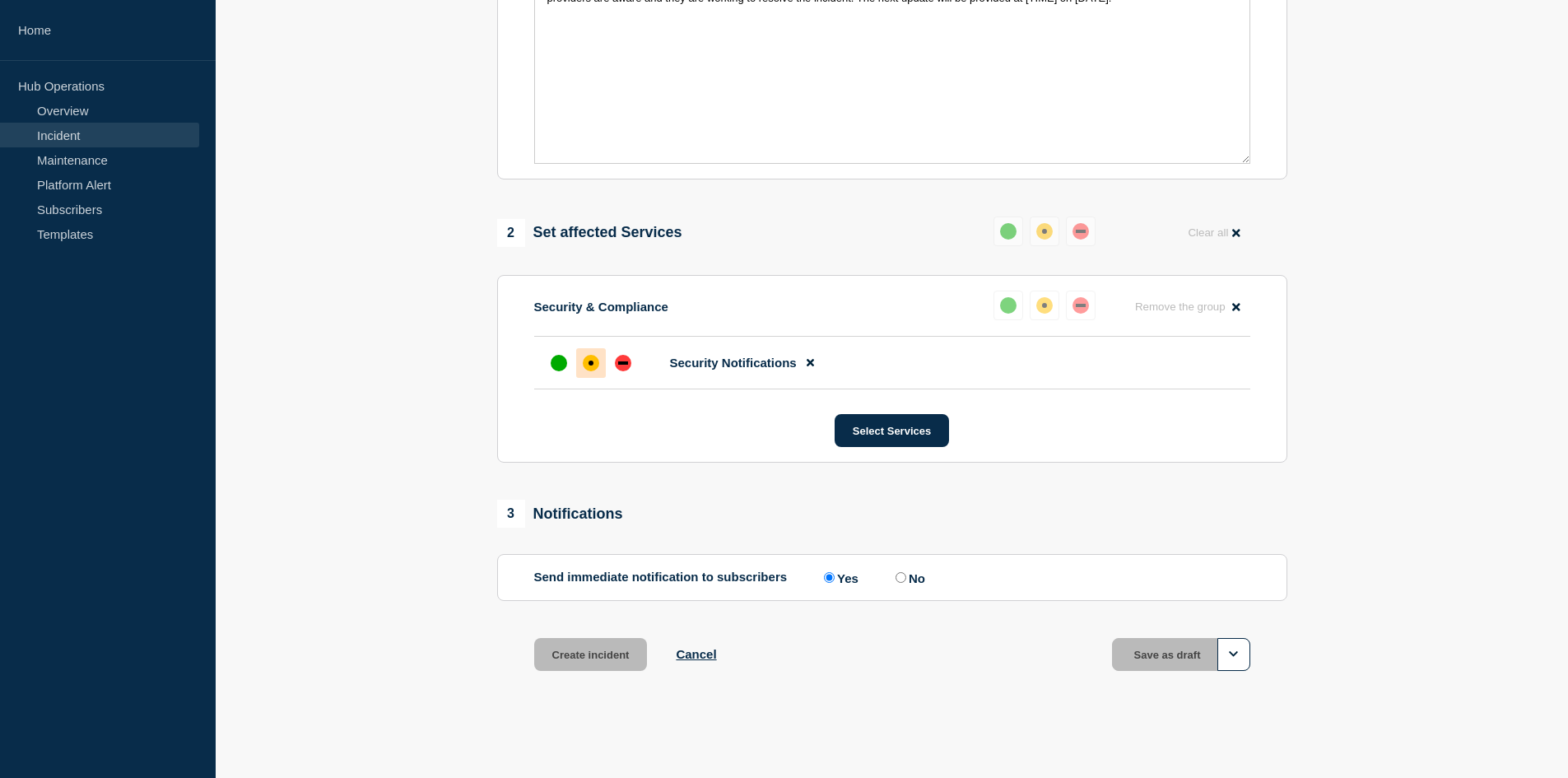 scroll, scrollTop: 497, scrollLeft: 0, axis: vertical 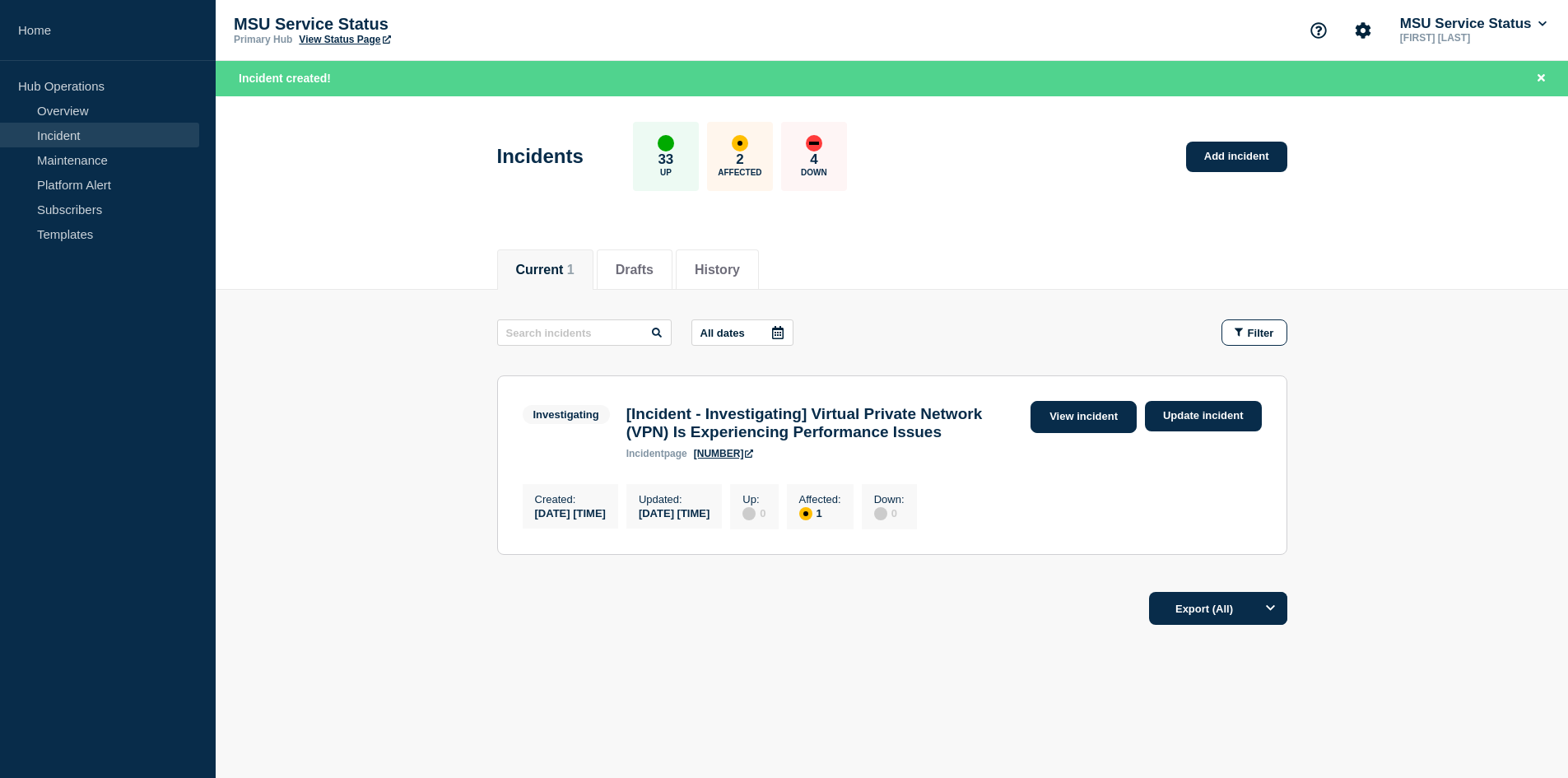 click on "View incident" at bounding box center (1083, 417) 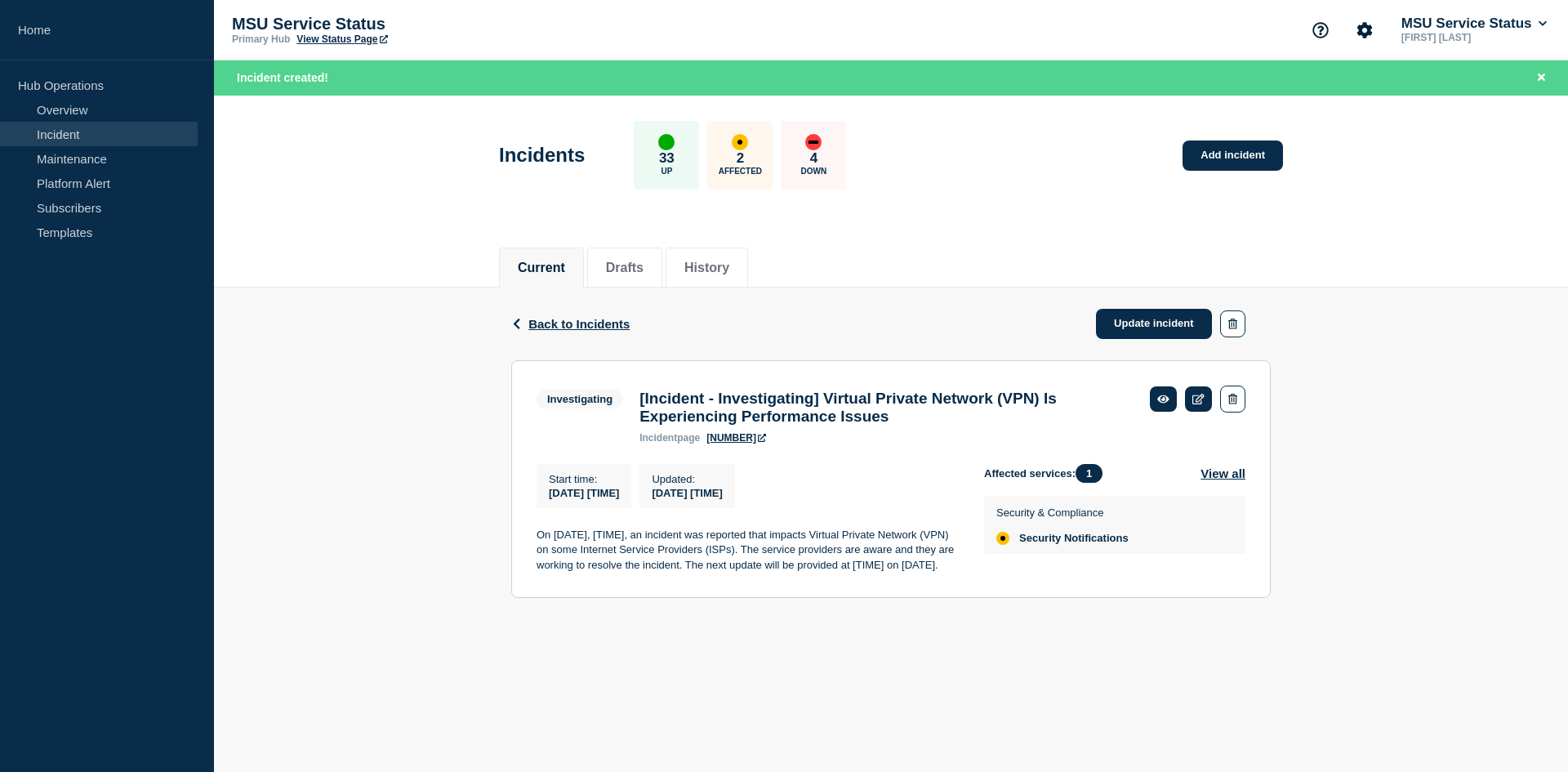 click on "[NUMBER]" at bounding box center [736, 438] 